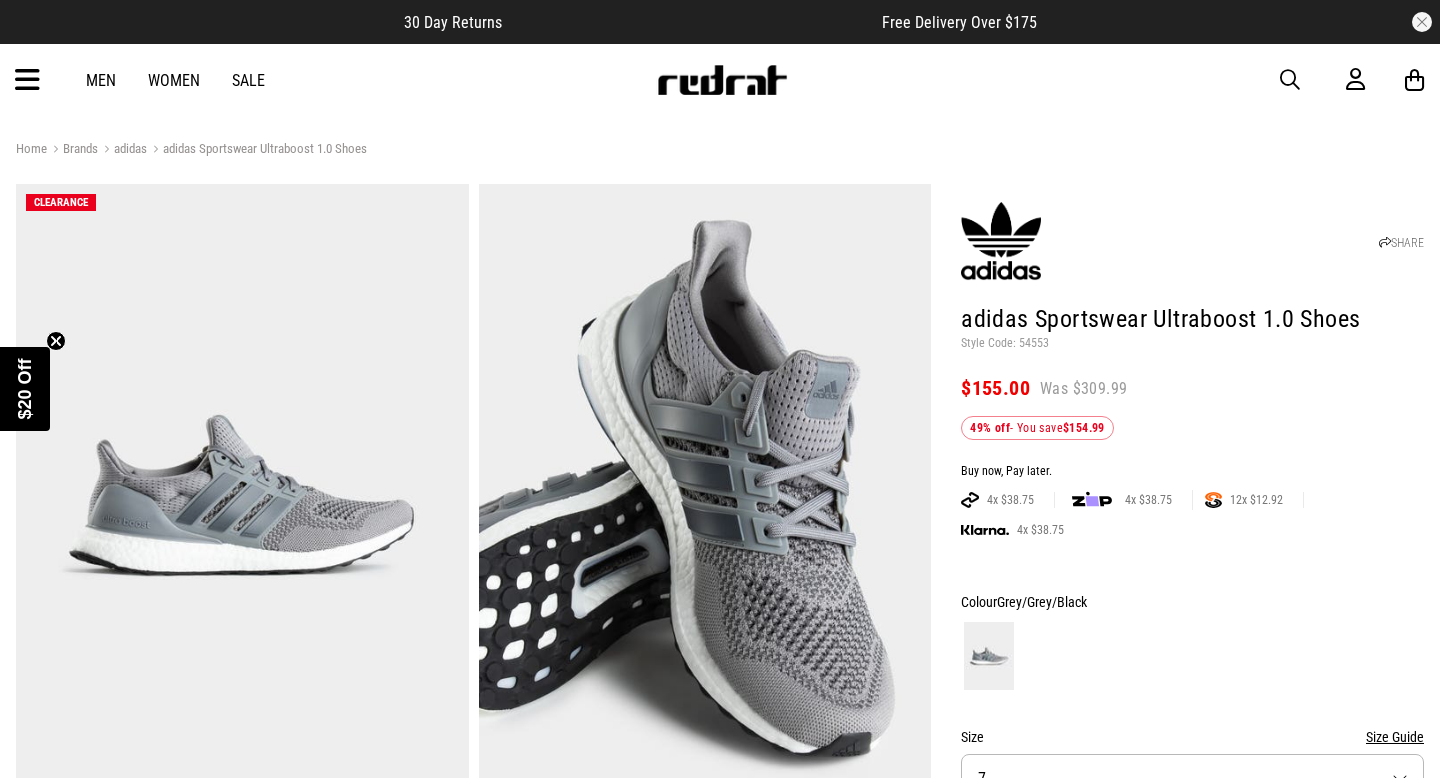 scroll, scrollTop: 0, scrollLeft: 0, axis: both 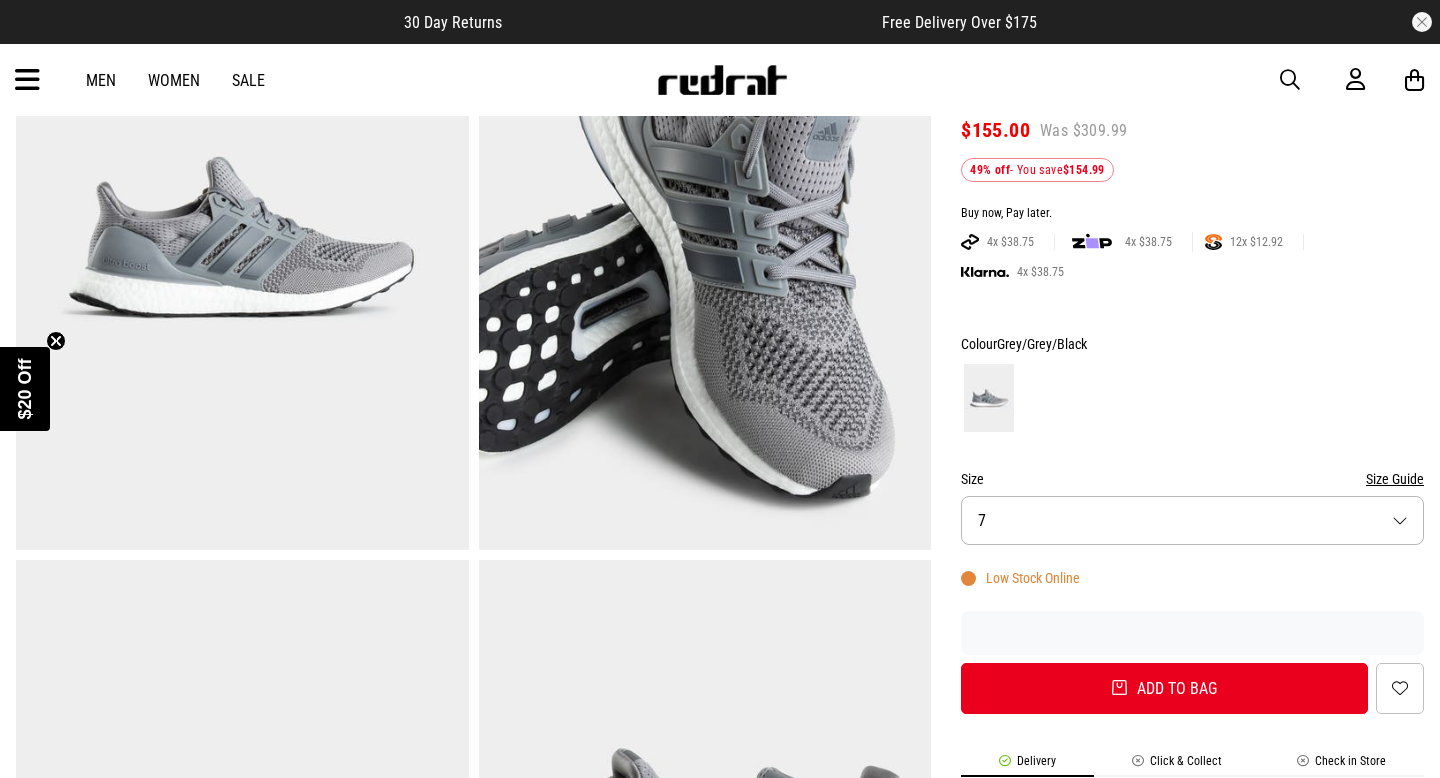 click on "Size 7" at bounding box center [1192, 520] 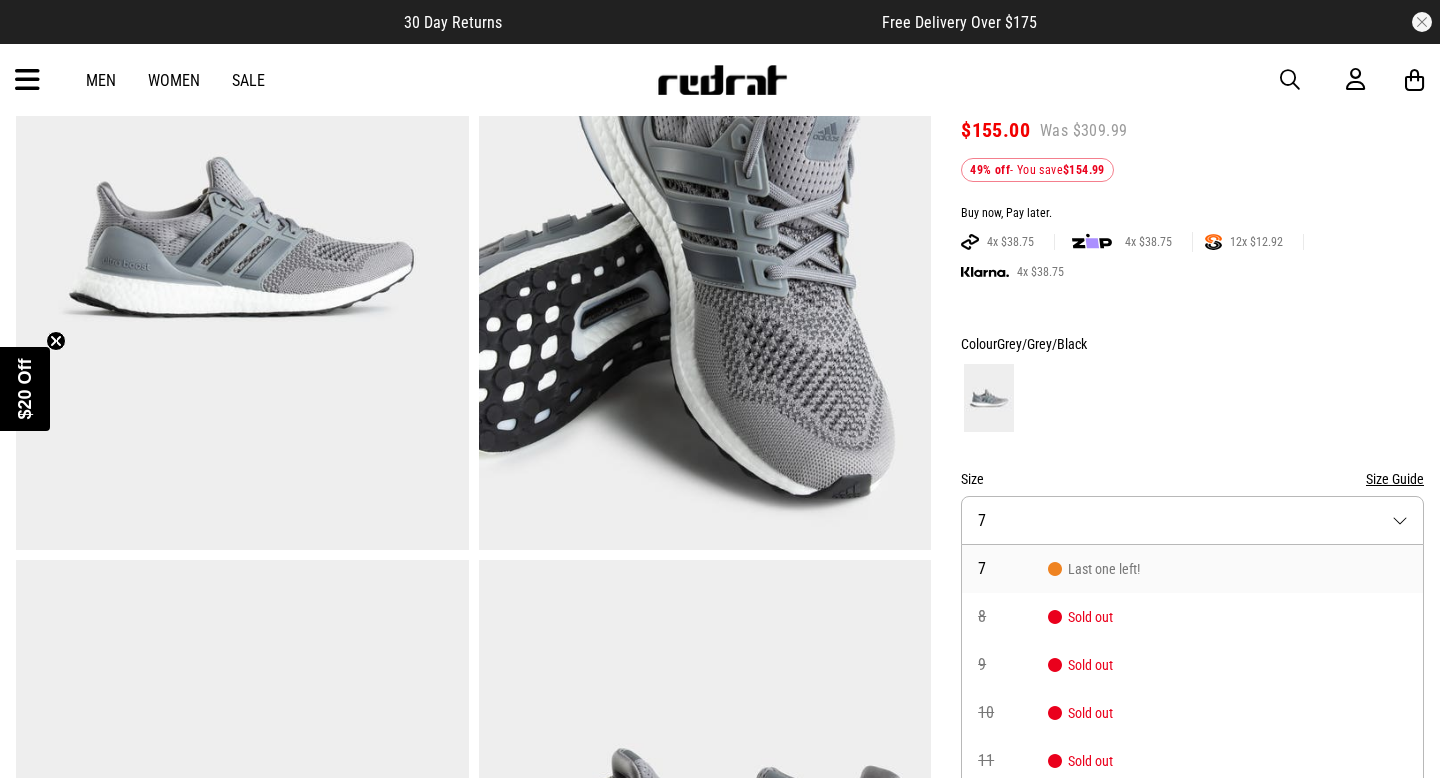 scroll, scrollTop: 265, scrollLeft: 0, axis: vertical 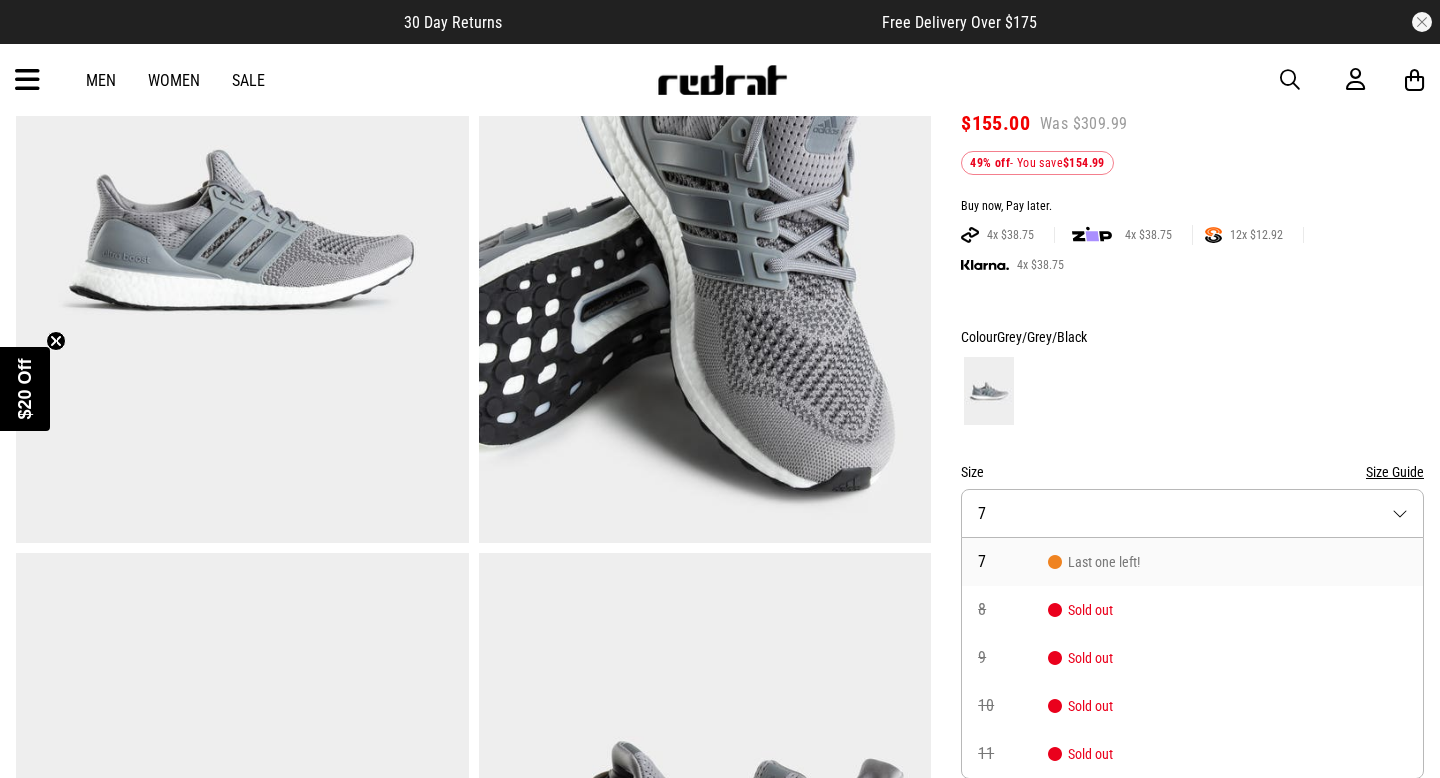 click on "Size   Size Guide" at bounding box center [1192, 472] 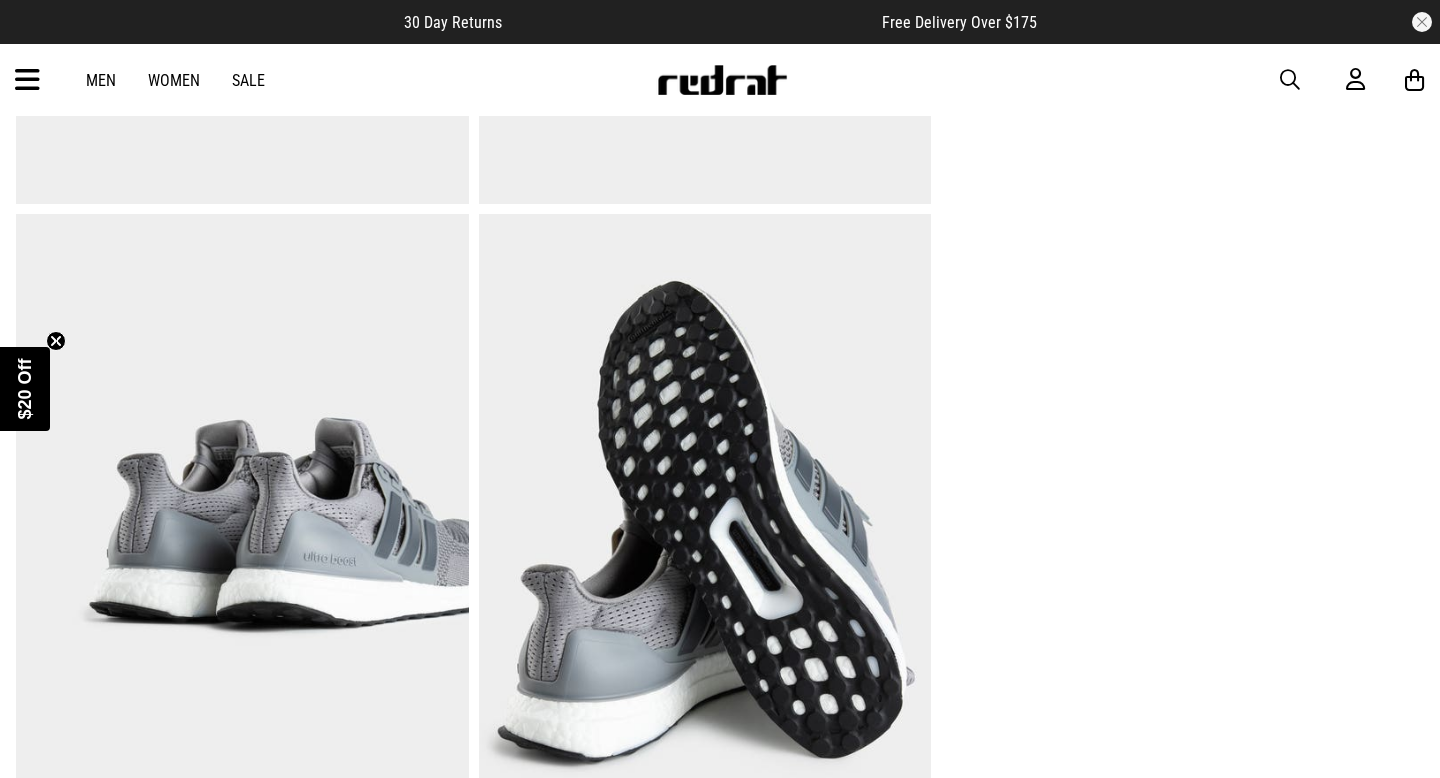 scroll, scrollTop: 413, scrollLeft: 0, axis: vertical 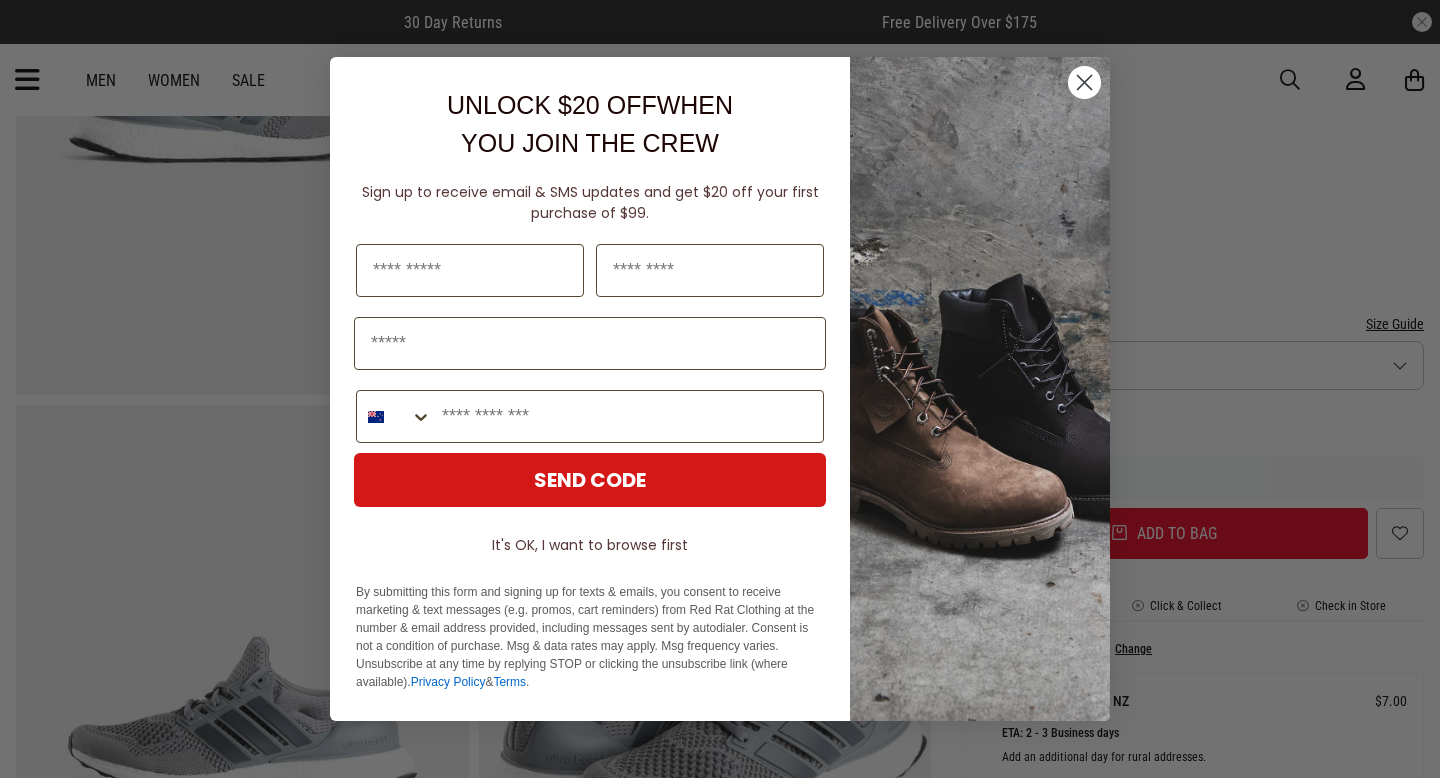 click 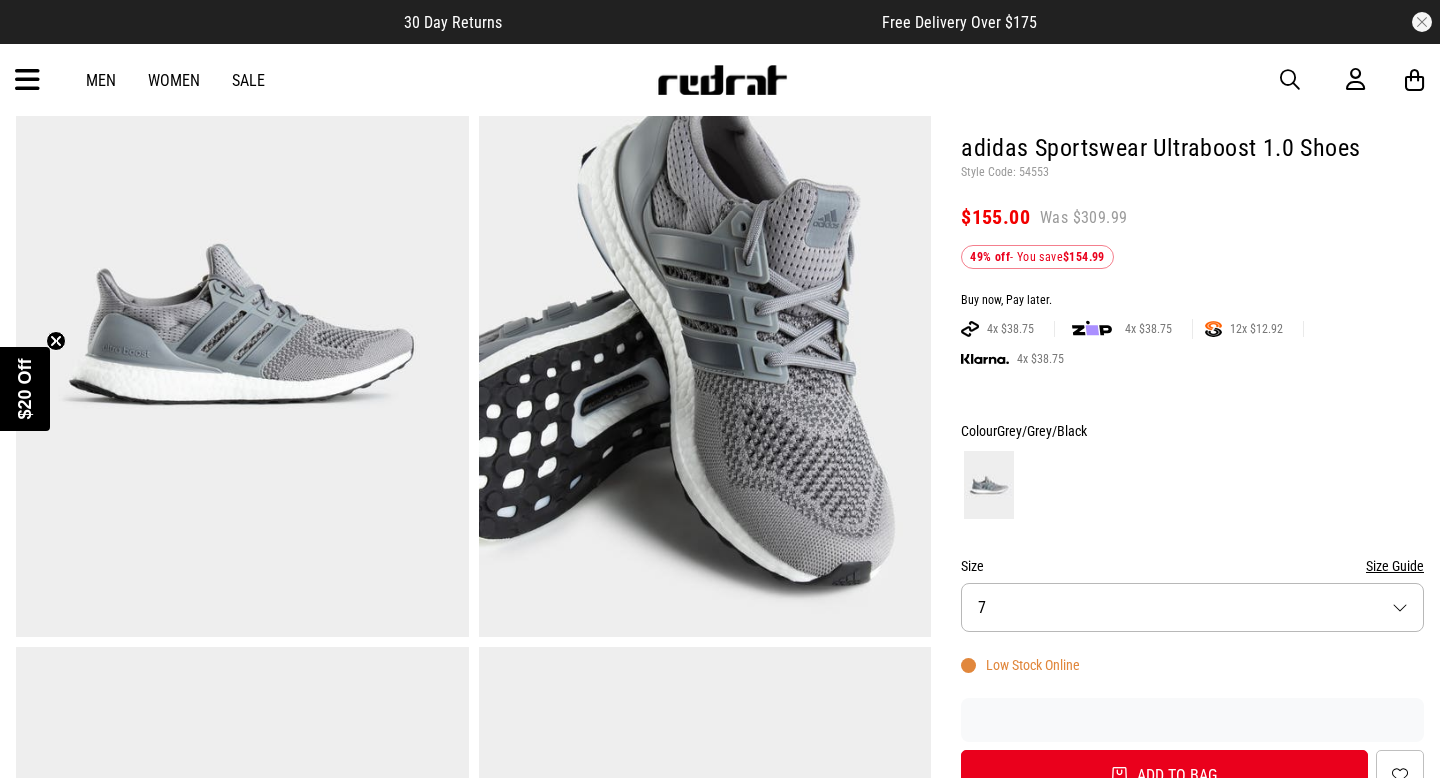 scroll, scrollTop: 0, scrollLeft: 0, axis: both 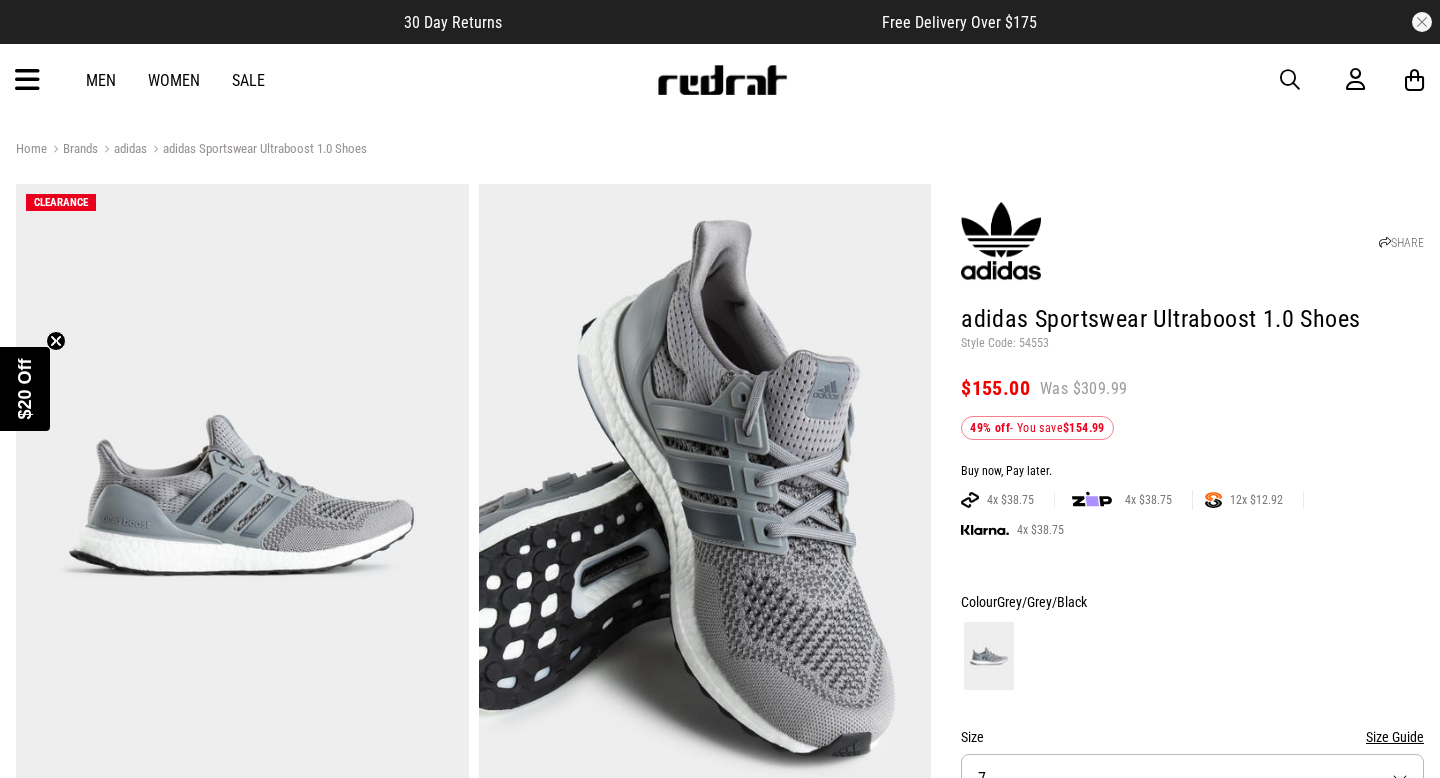 drag, startPoint x: 954, startPoint y: 387, endPoint x: 1134, endPoint y: 387, distance: 180 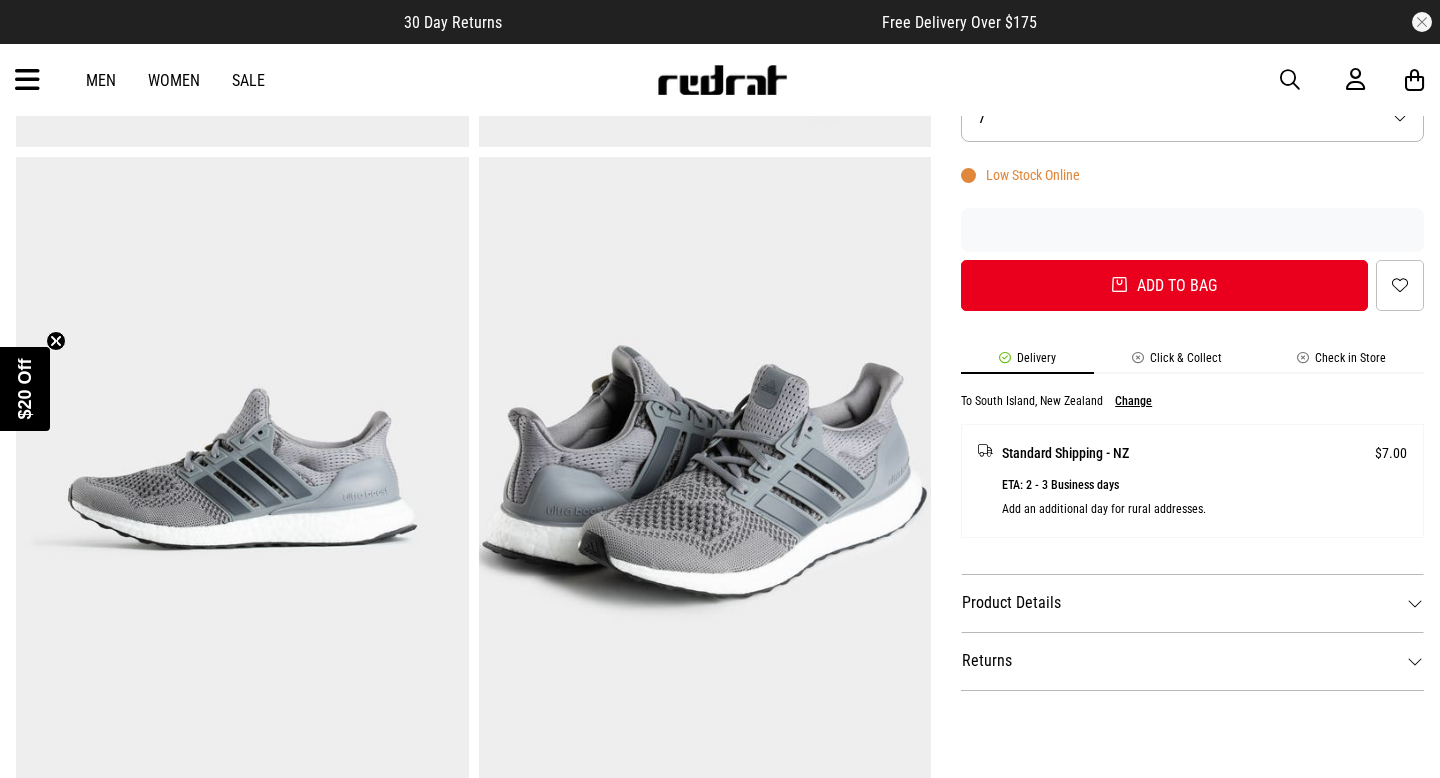 scroll, scrollTop: 678, scrollLeft: 0, axis: vertical 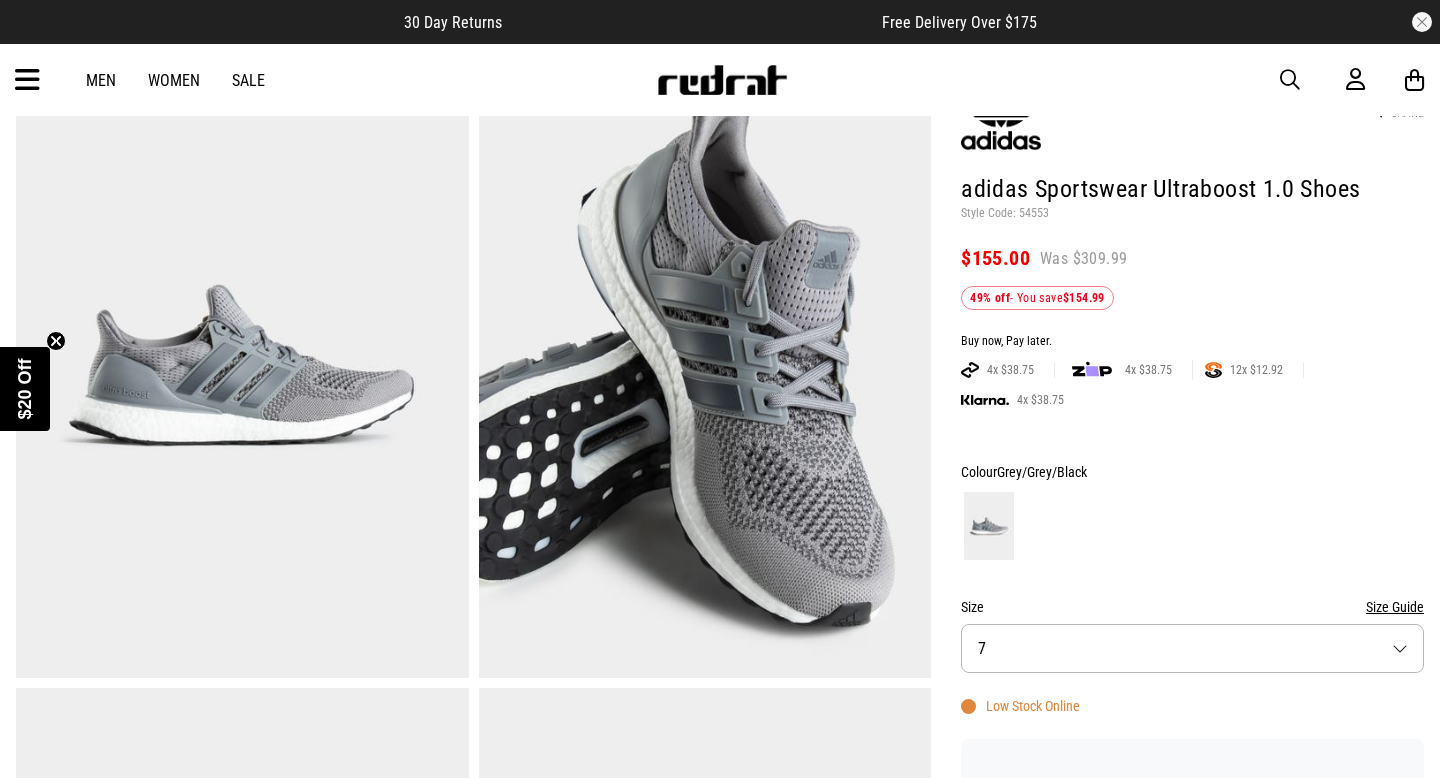 click on "Style Code: 54553" at bounding box center (1192, 214) 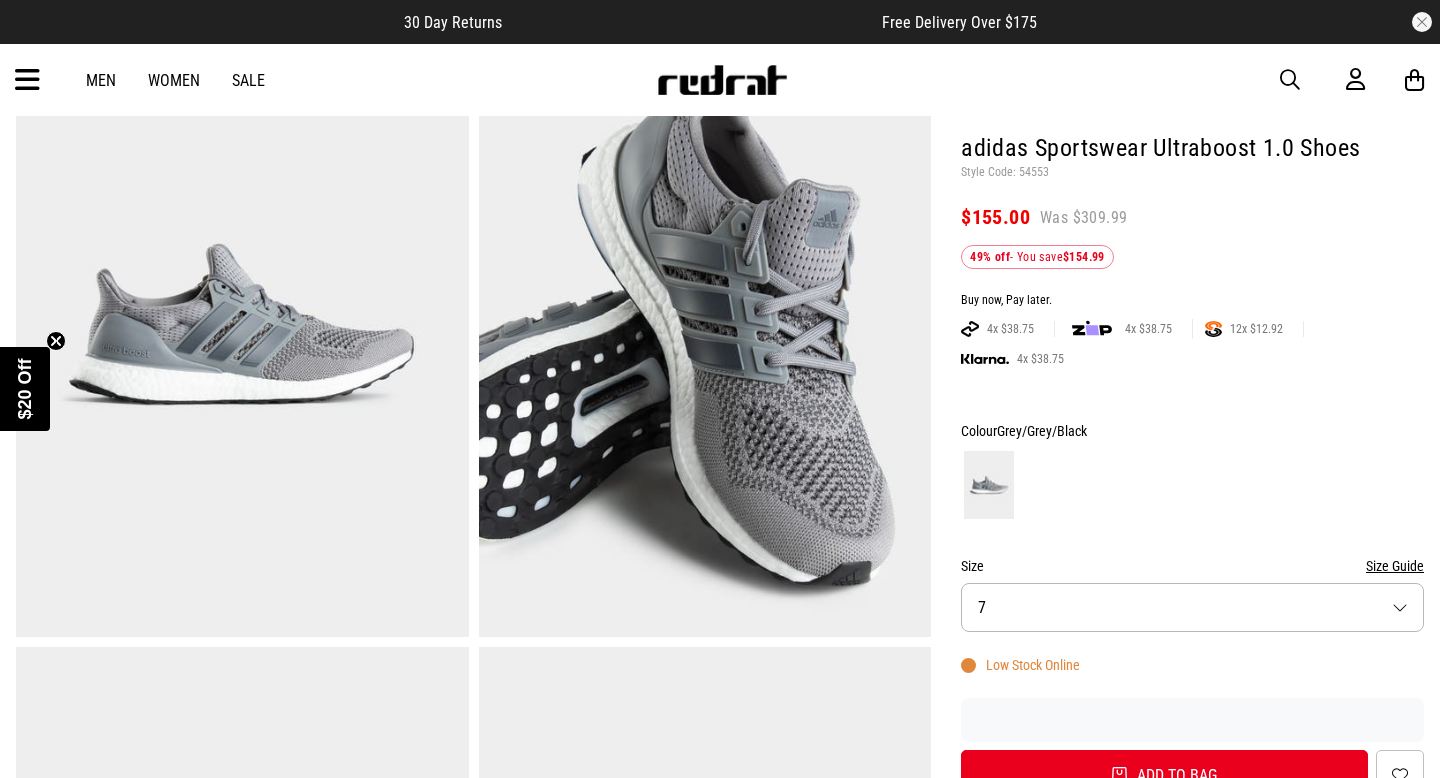 scroll, scrollTop: 115, scrollLeft: 0, axis: vertical 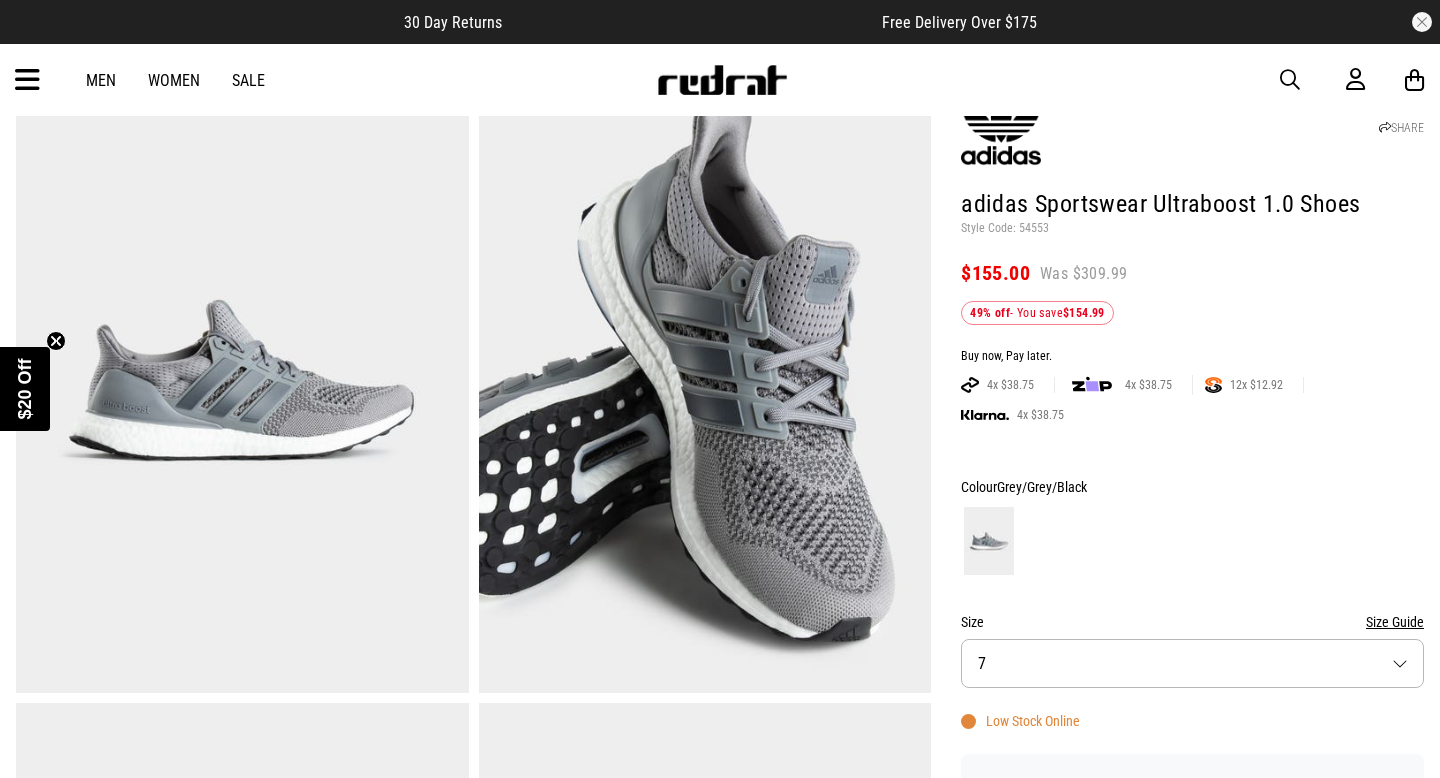 click on "$20 Off" at bounding box center (25, 388) 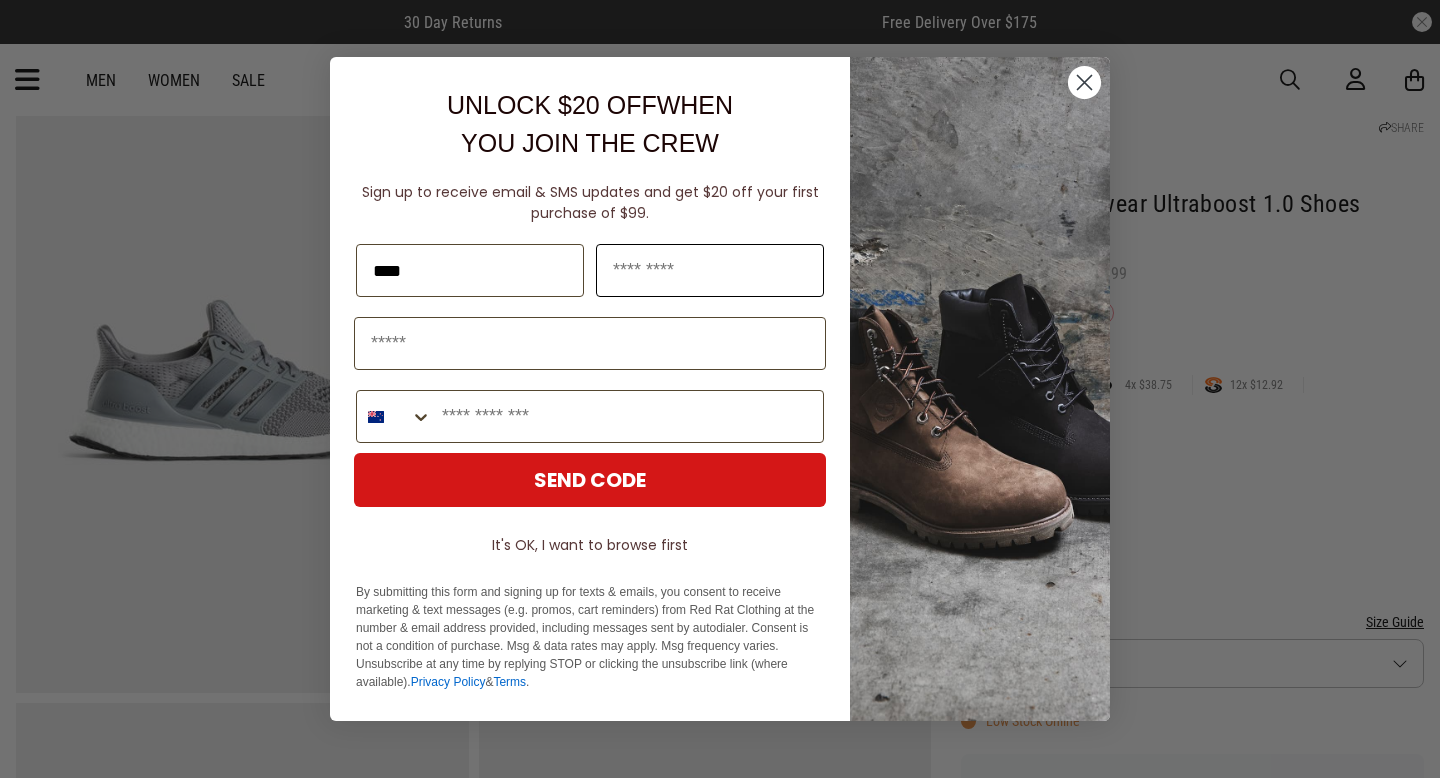 type on "****" 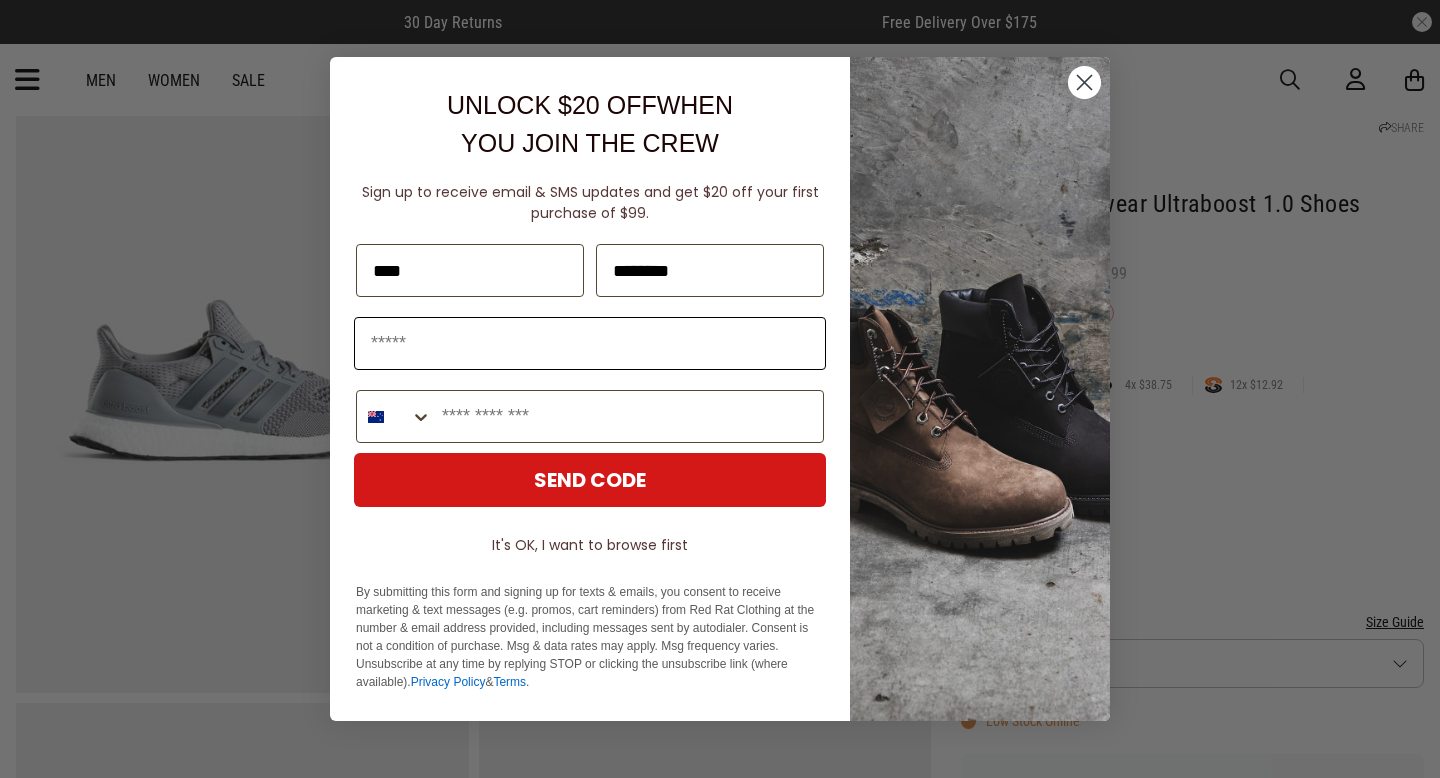 type on "********" 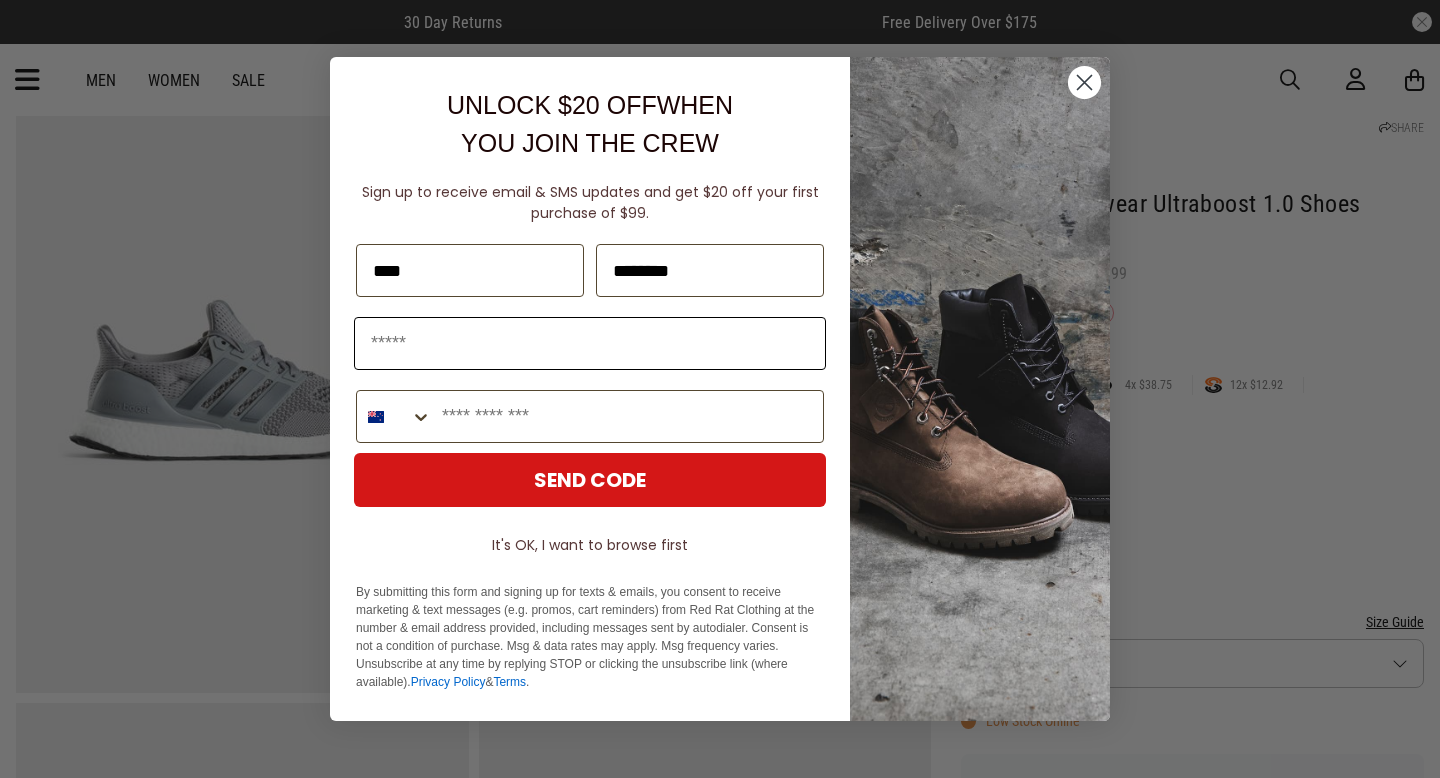 type on "**********" 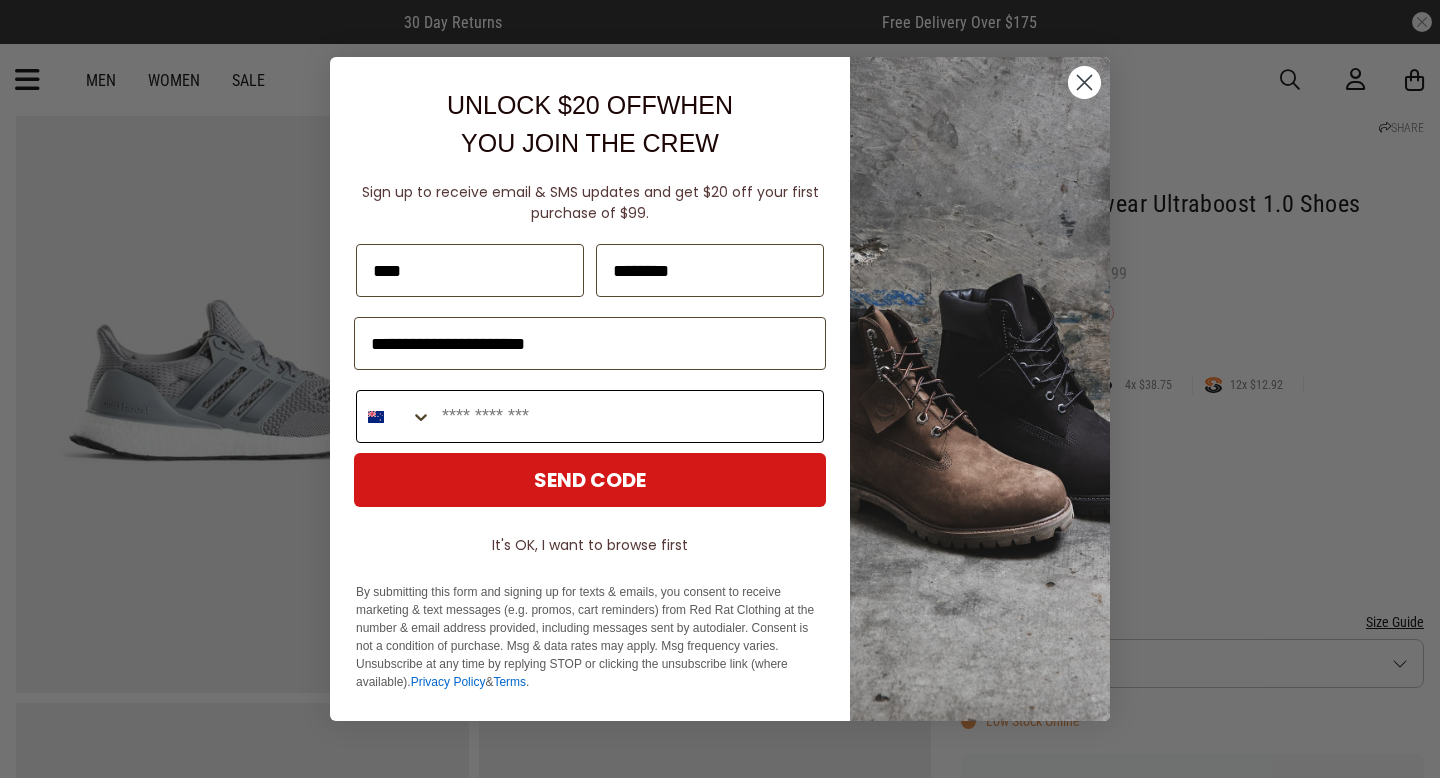 click on "Phone Number" at bounding box center [627, 416] 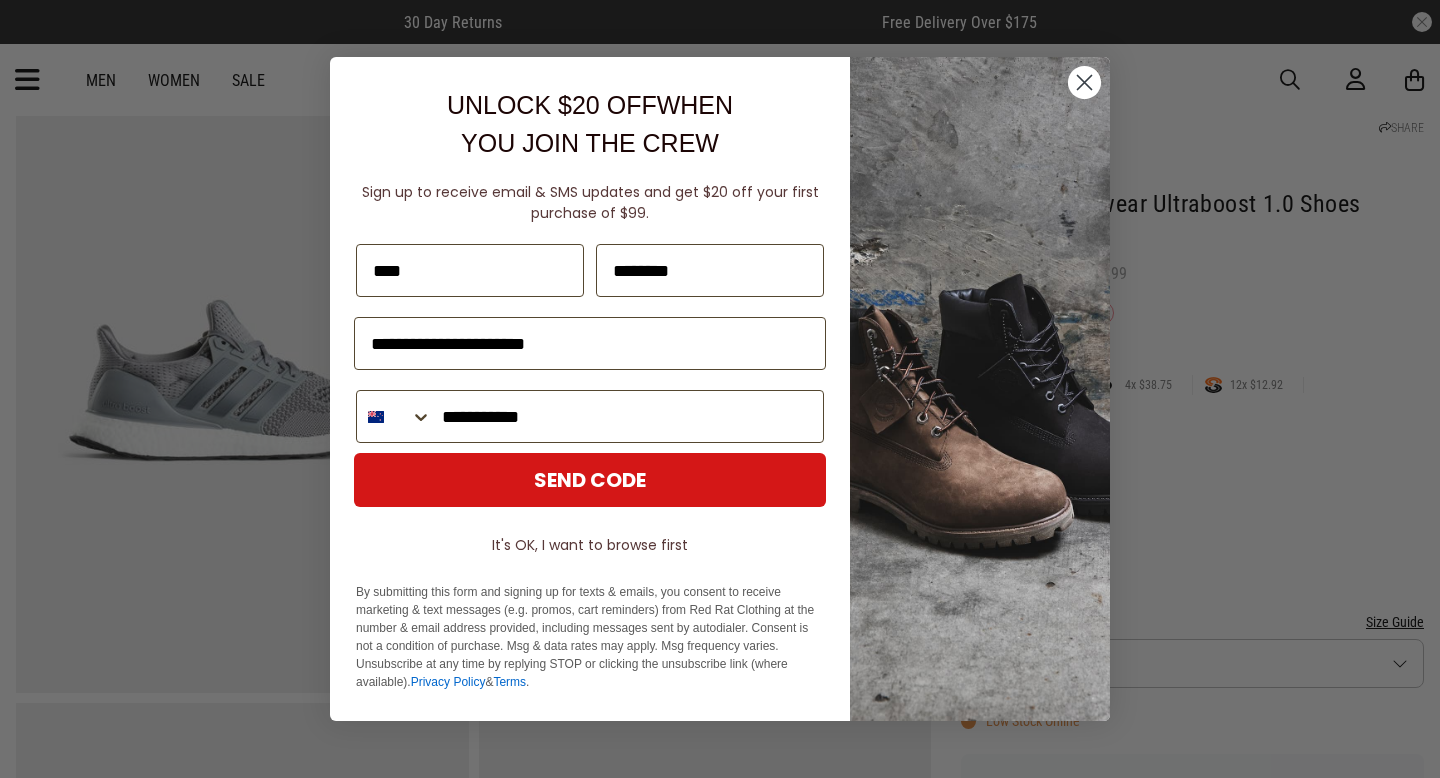 type on "**********" 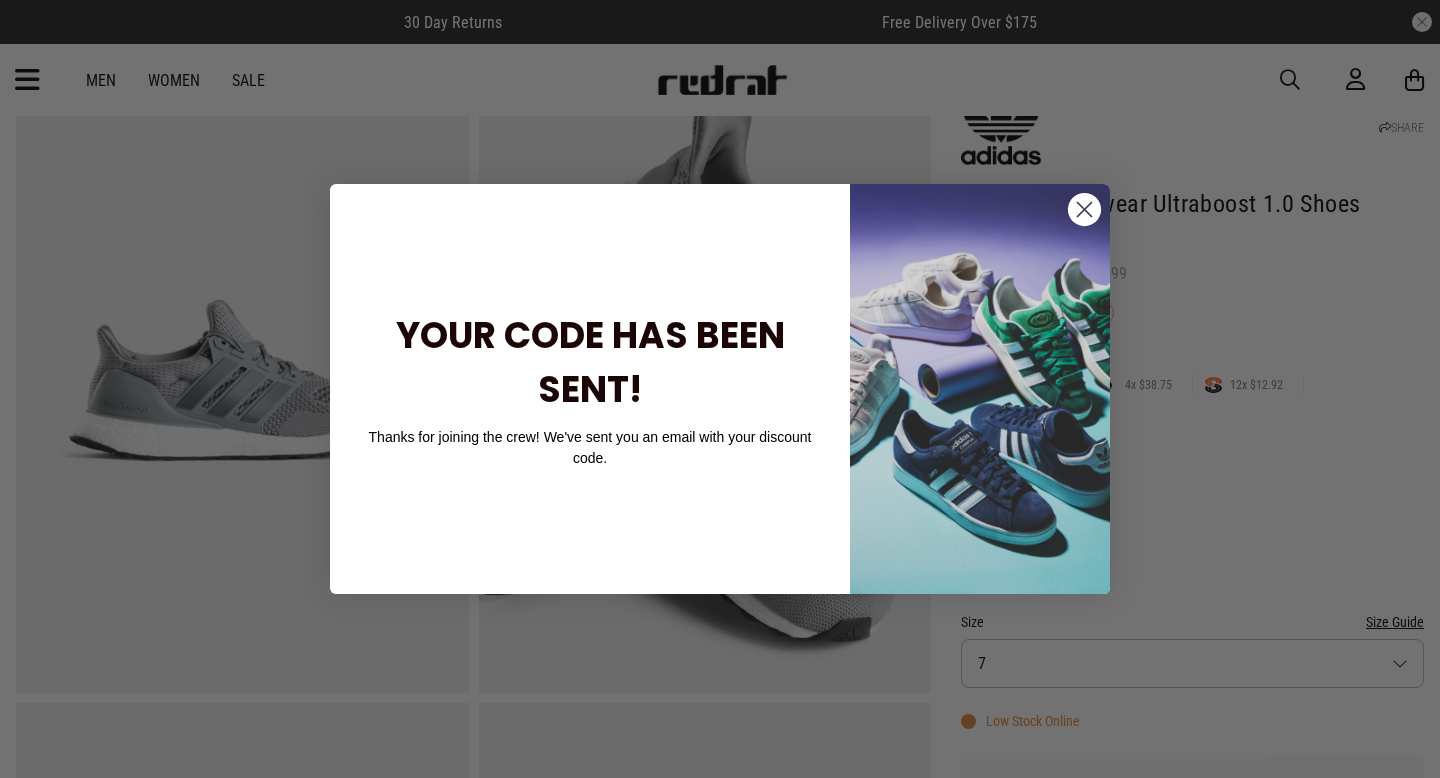 click 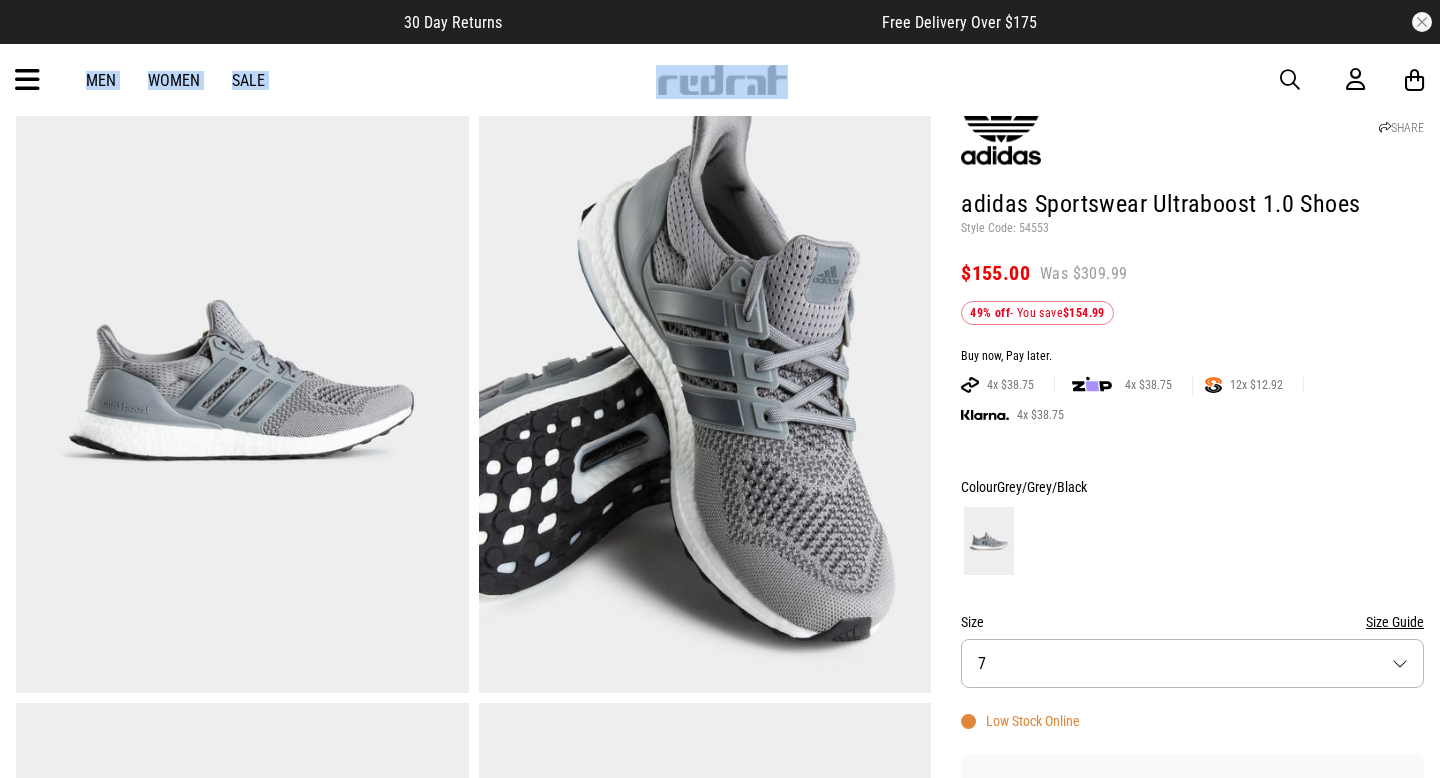 drag, startPoint x: 635, startPoint y: 82, endPoint x: 830, endPoint y: 82, distance: 195 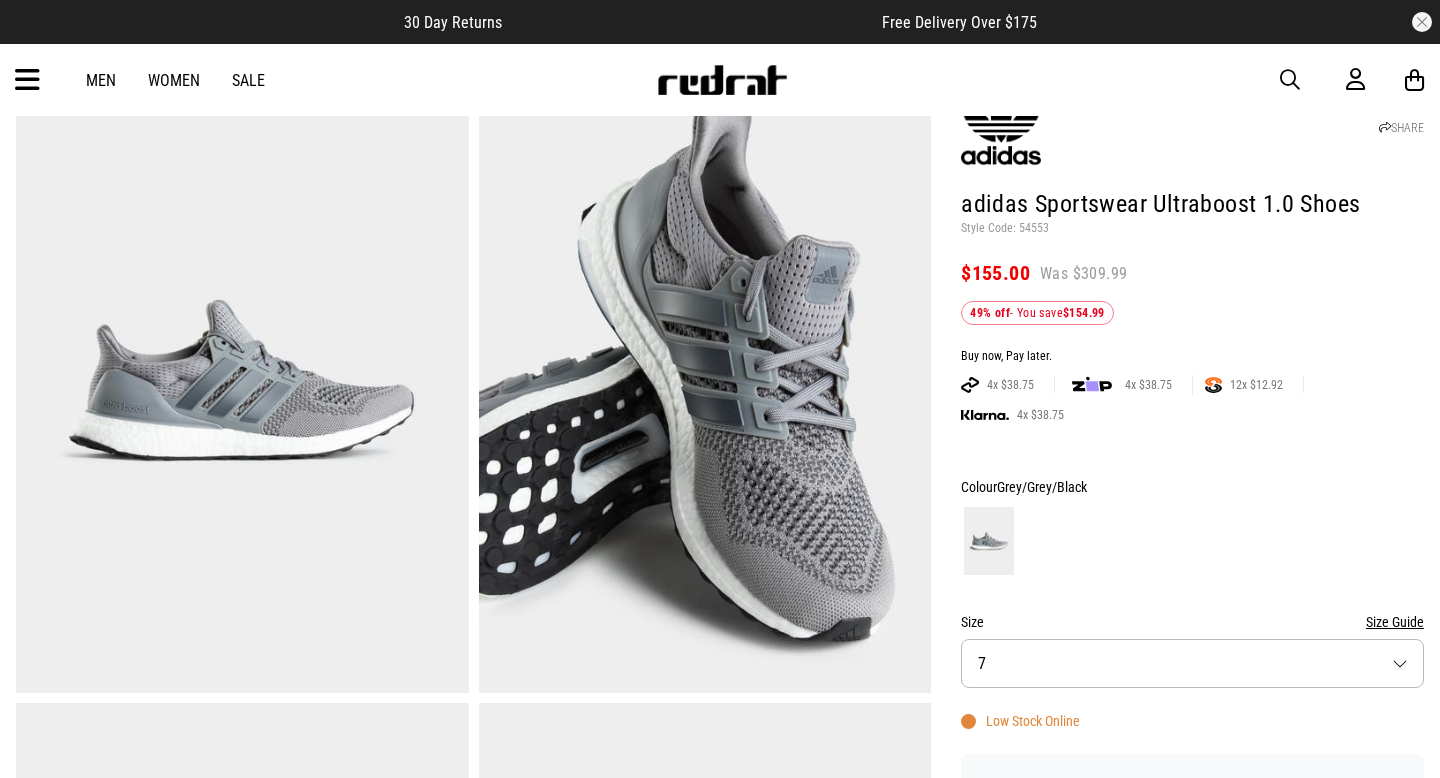 drag, startPoint x: 783, startPoint y: 81, endPoint x: 680, endPoint y: 92, distance: 103.58572 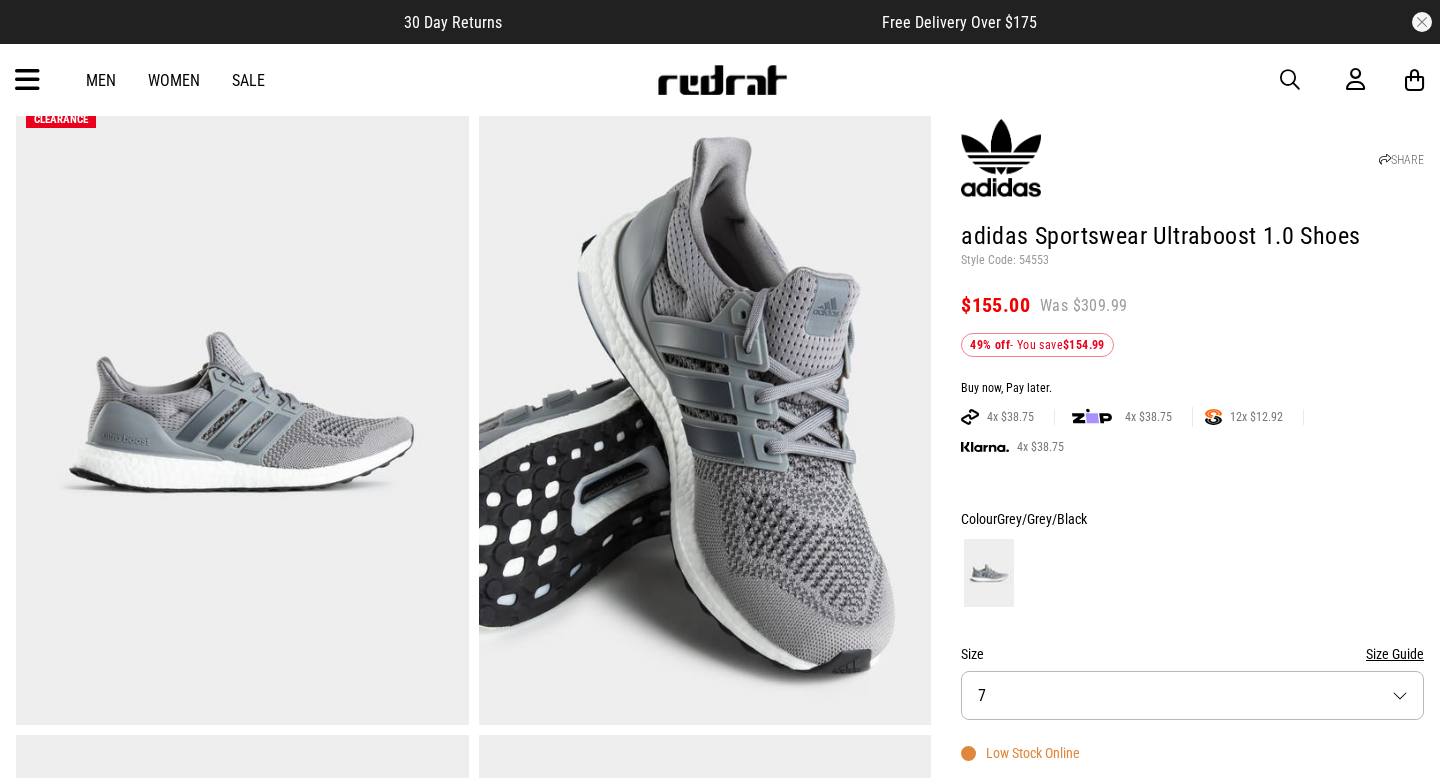 scroll, scrollTop: 81, scrollLeft: 0, axis: vertical 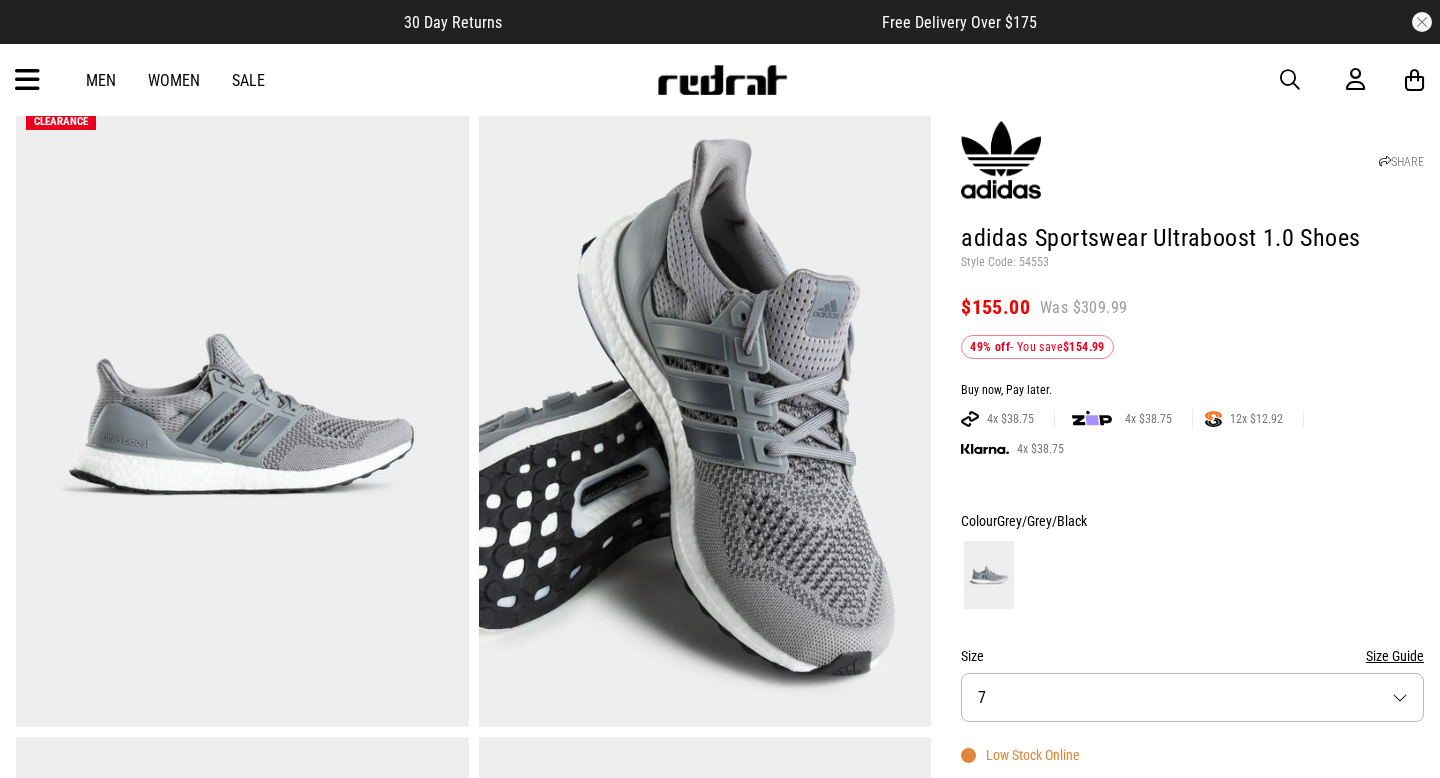 drag, startPoint x: 651, startPoint y: 86, endPoint x: 766, endPoint y: 83, distance: 115.03912 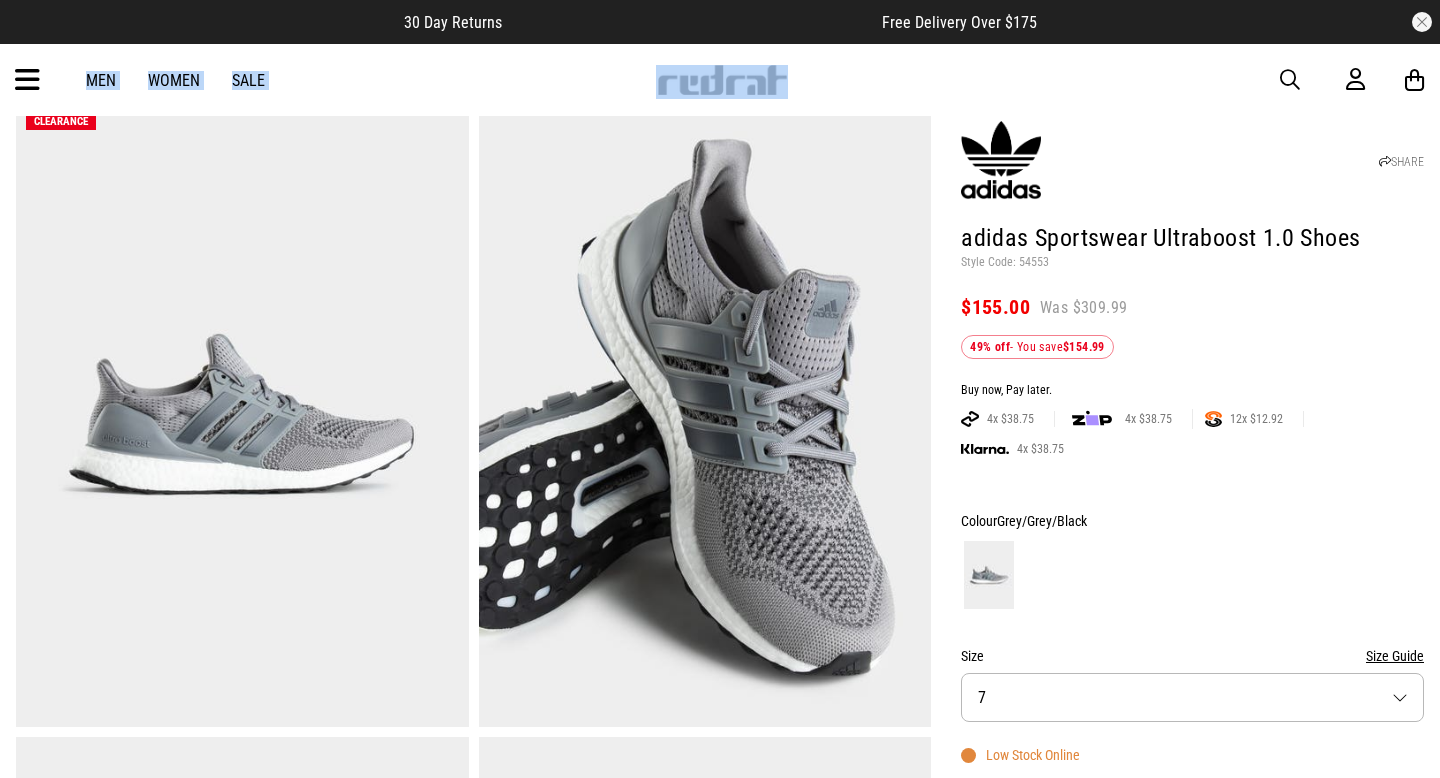 drag, startPoint x: 649, startPoint y: 83, endPoint x: 757, endPoint y: 83, distance: 108 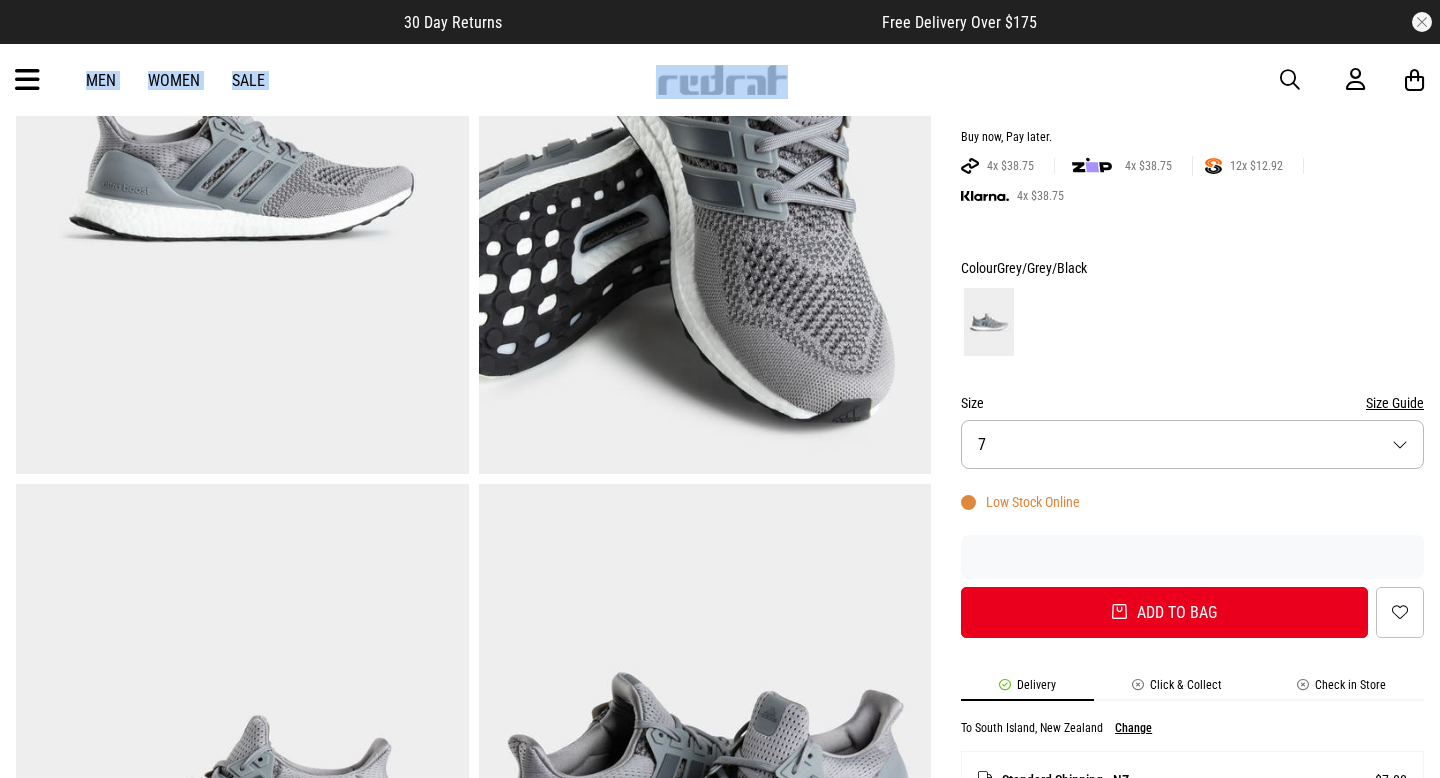 scroll, scrollTop: 353, scrollLeft: 0, axis: vertical 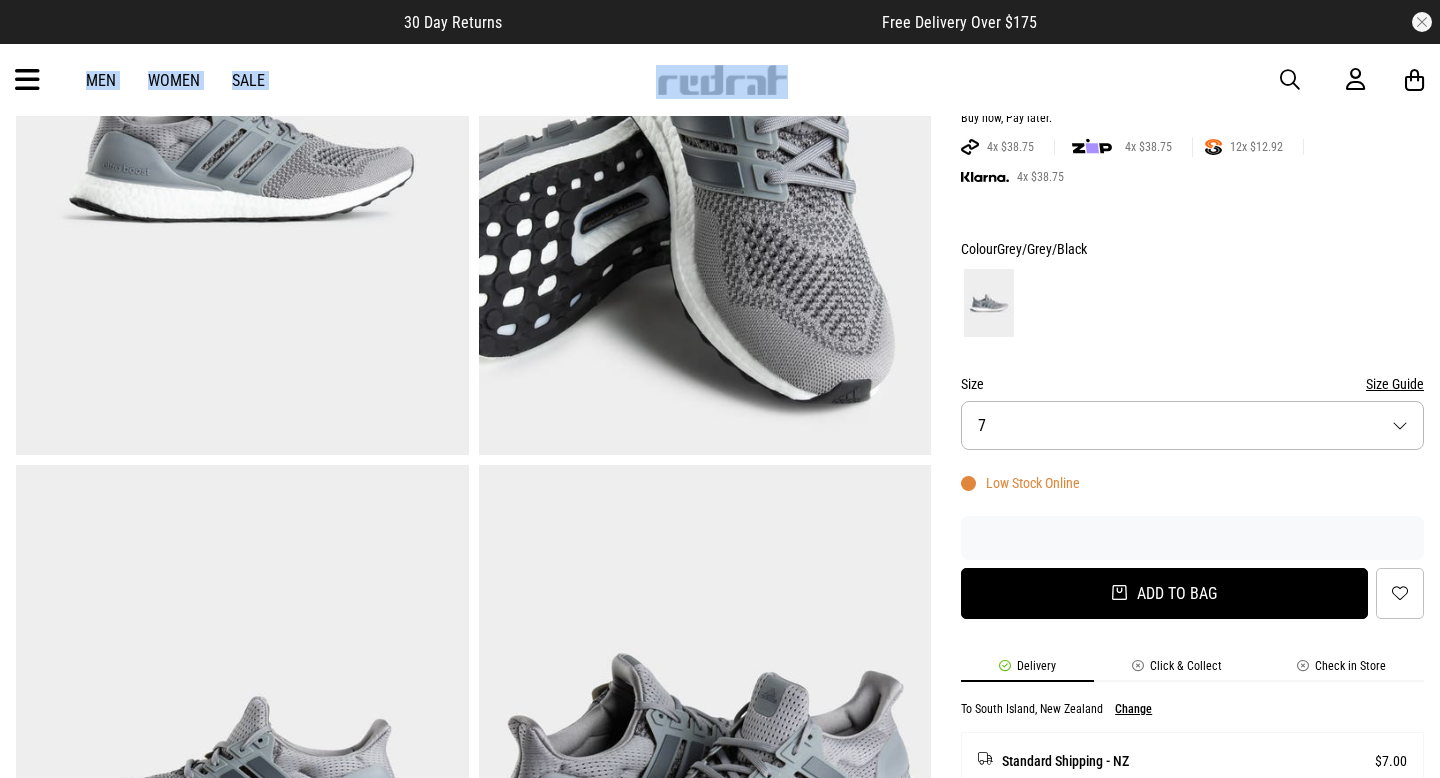 click on "Add to bag" at bounding box center [1164, 593] 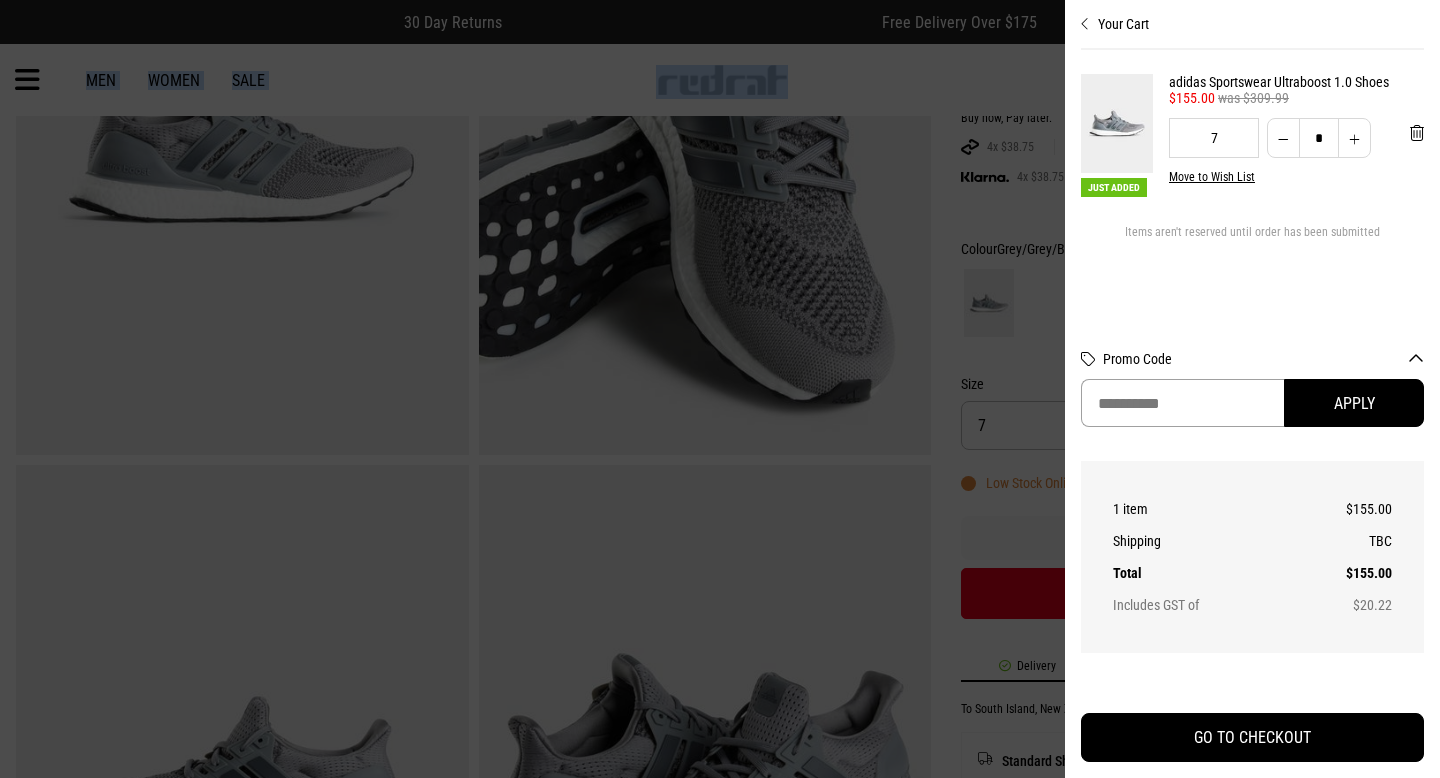 click at bounding box center [1182, 403] 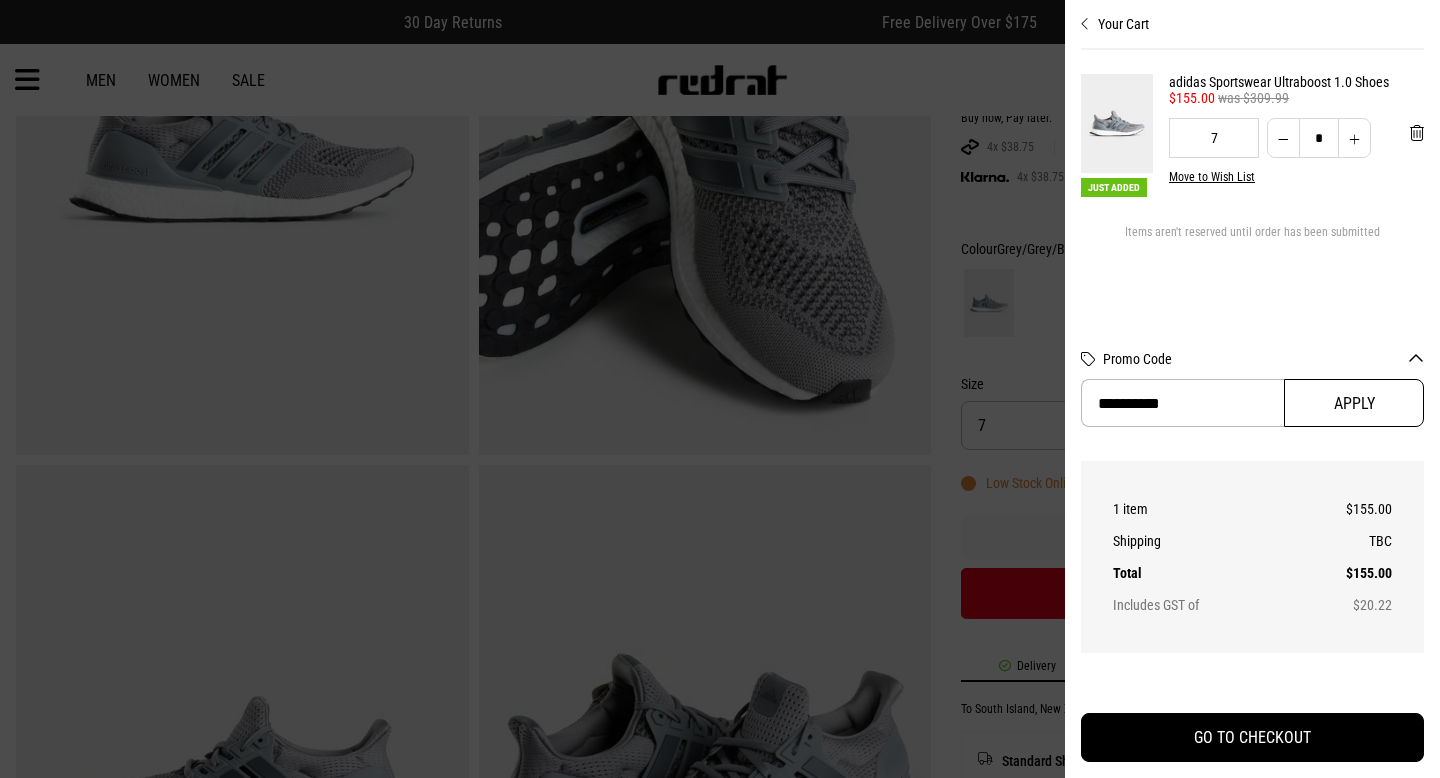 click on "Apply" at bounding box center [1354, 403] 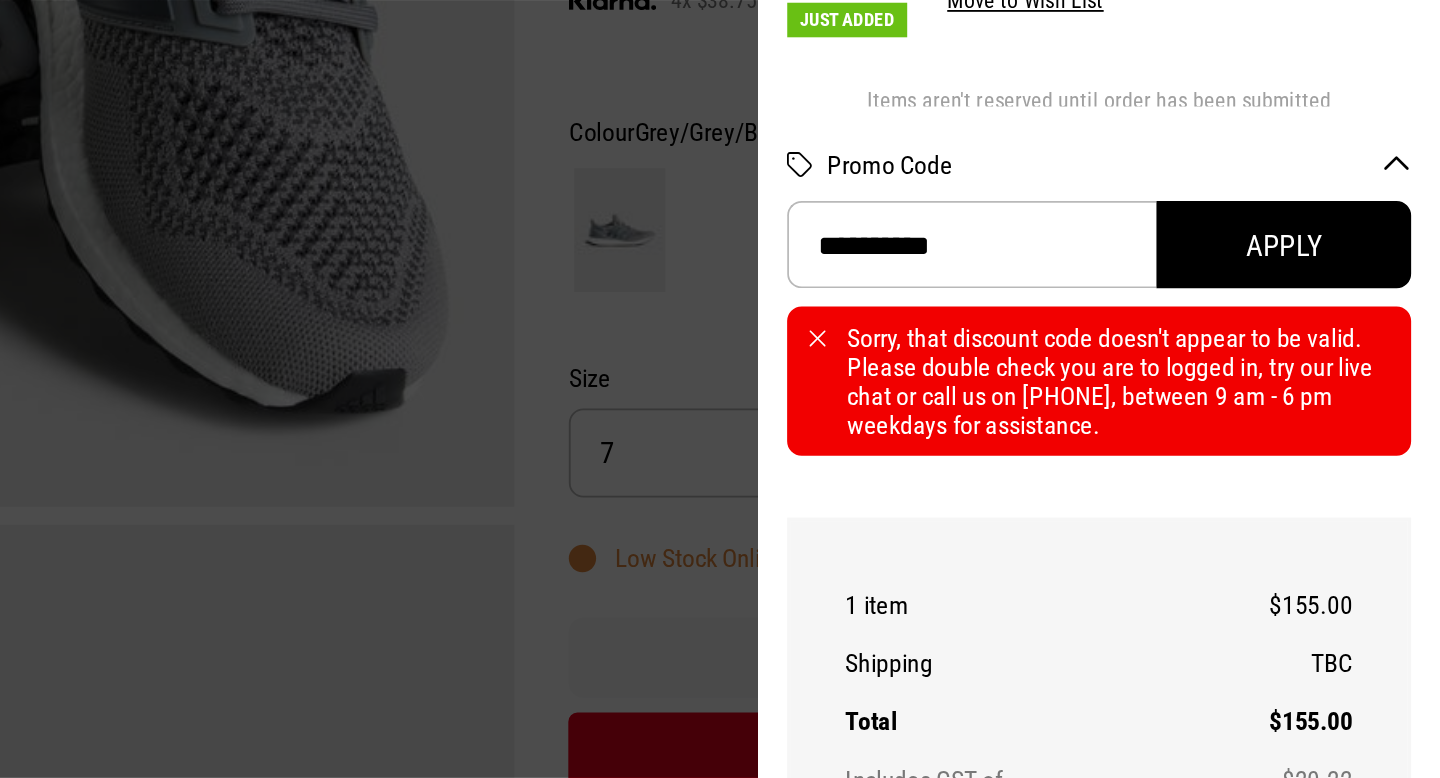 scroll, scrollTop: 353, scrollLeft: 0, axis: vertical 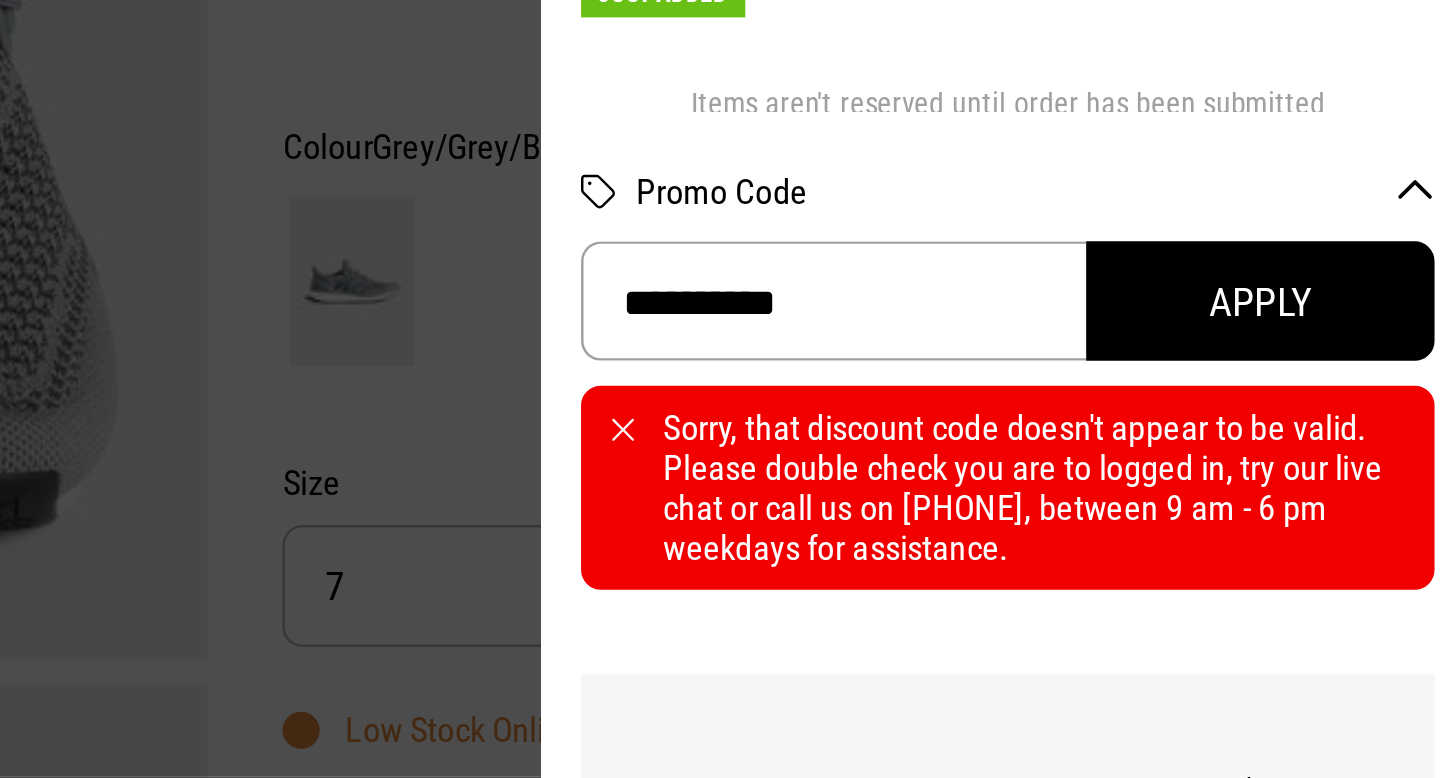 click on "**********" at bounding box center (1182, 311) 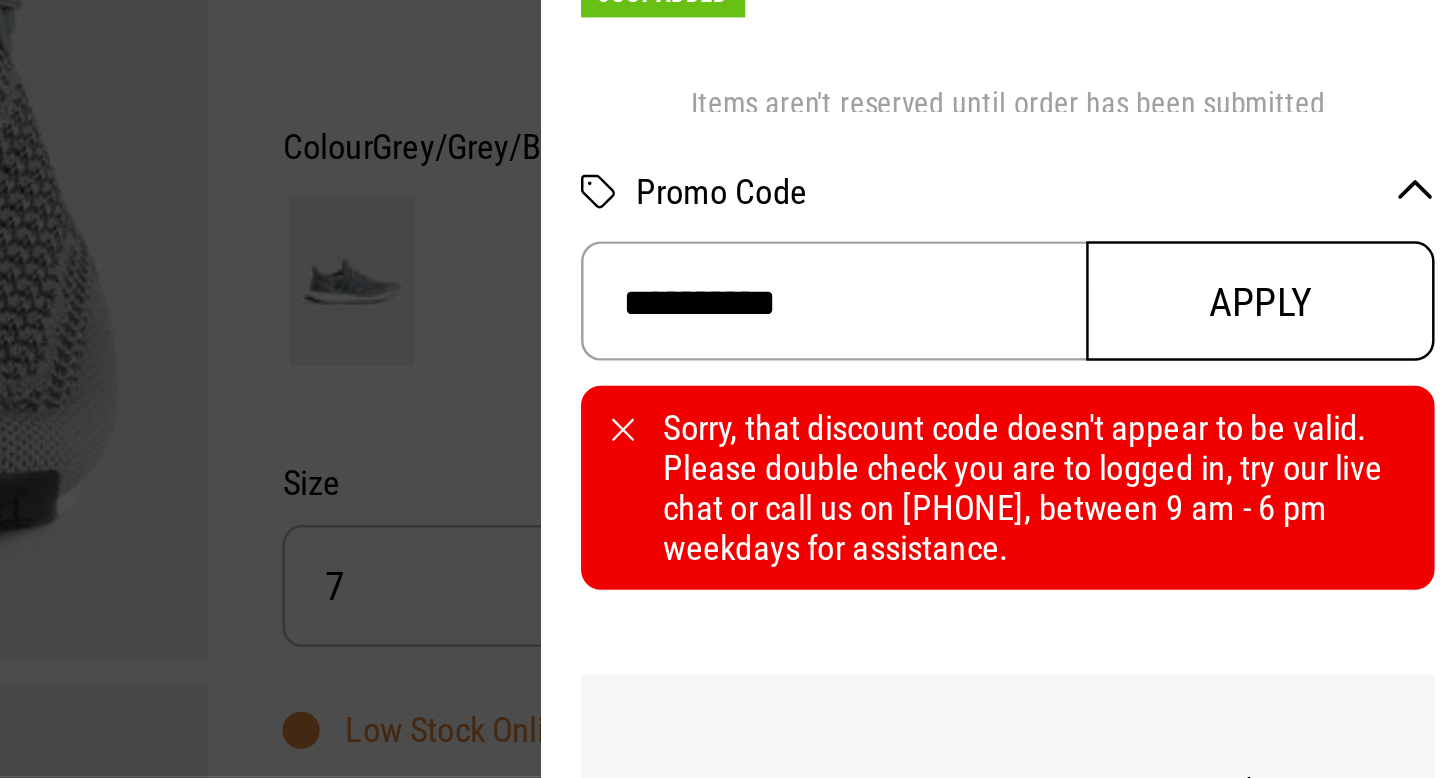 type on "**********" 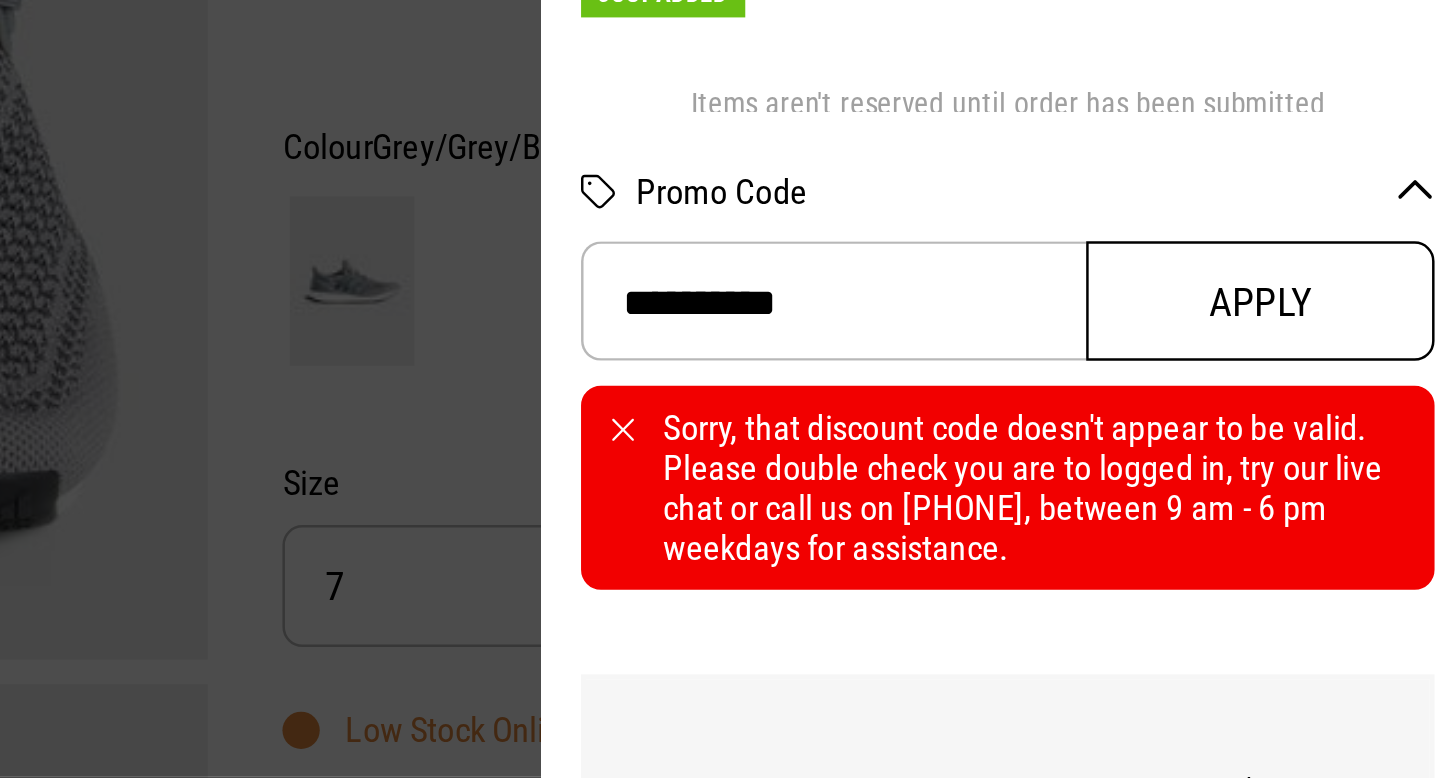 click on "Apply" at bounding box center (1354, 311) 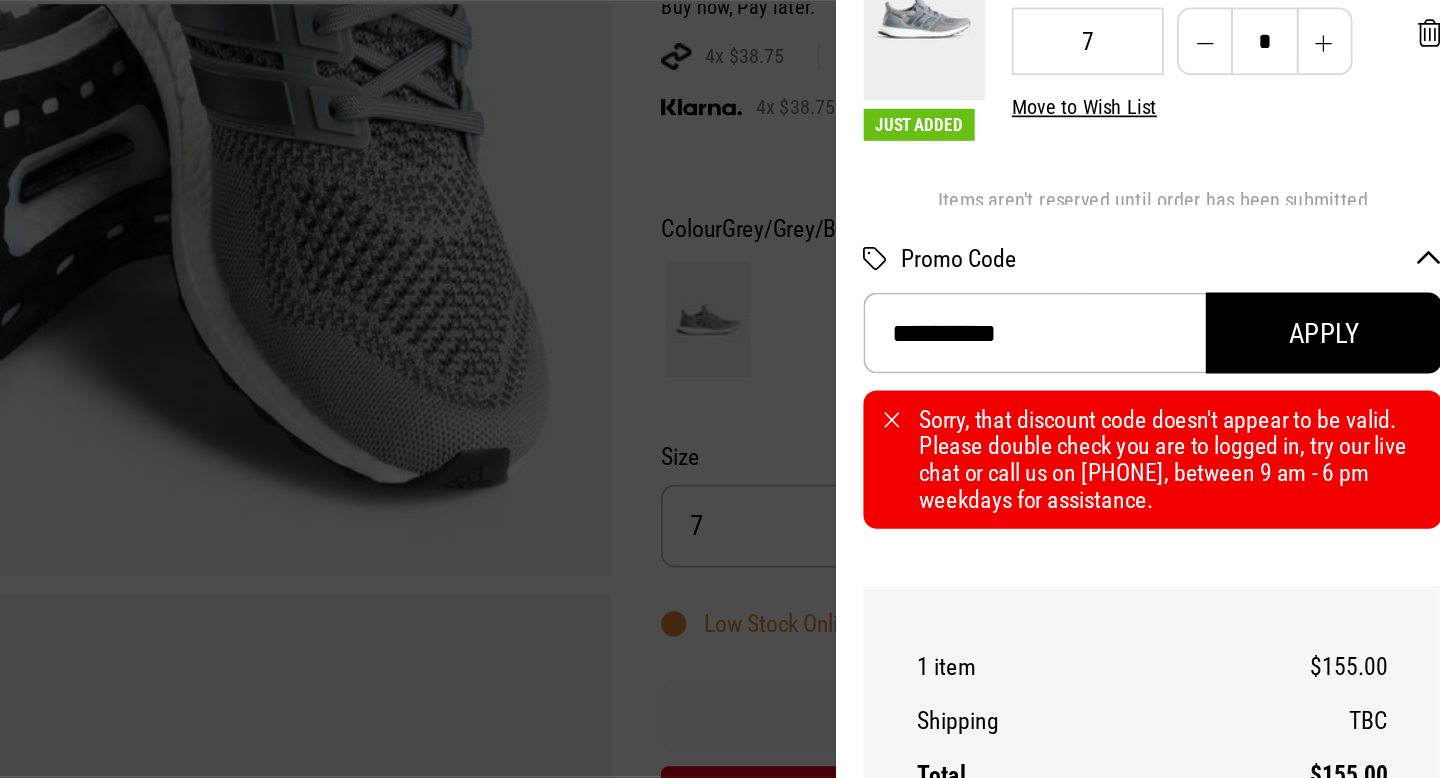 scroll, scrollTop: 353, scrollLeft: 0, axis: vertical 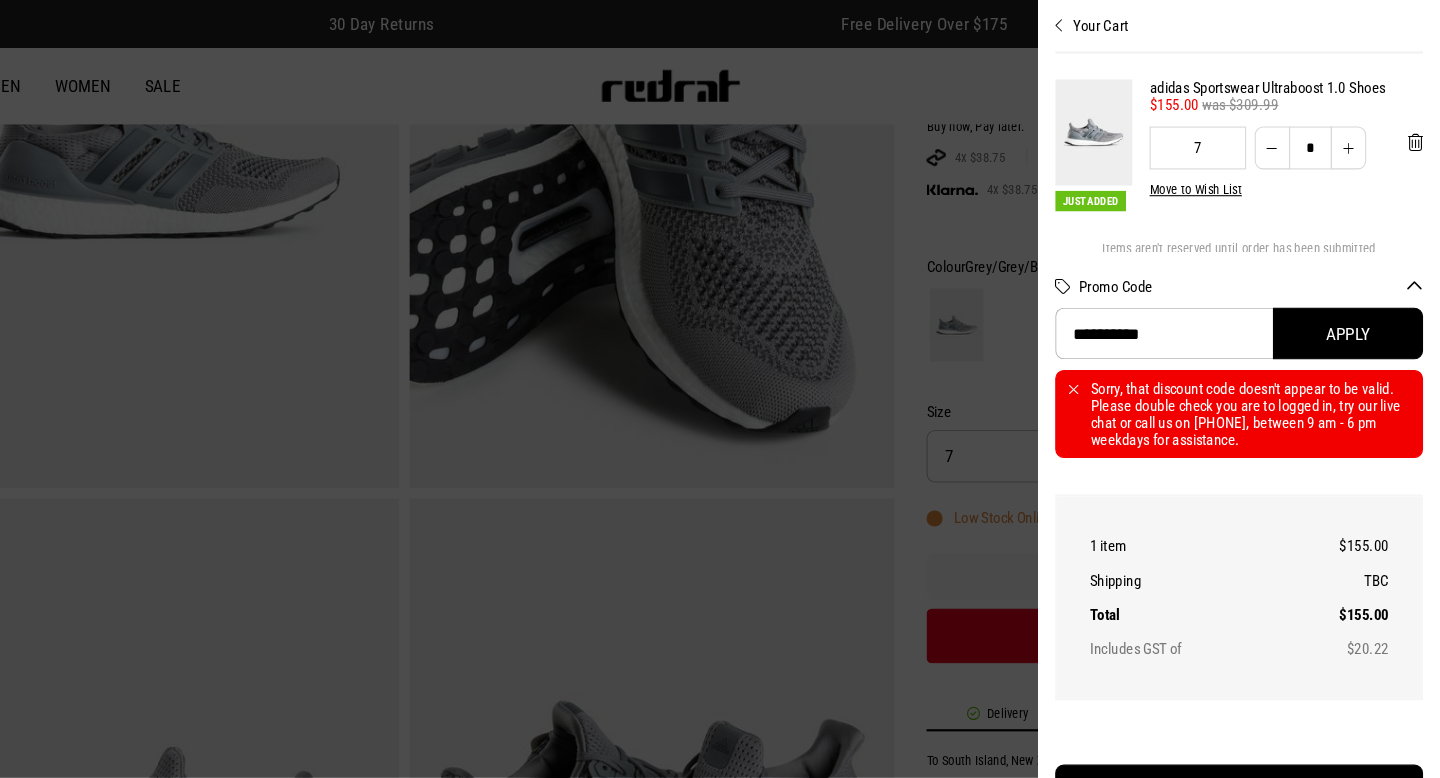 click on "Sorry, that discount code doesn't appear to be valid. Please double check you are to logged in, try our live chat or call us on [PHONE], between 9 am - 6 pm weekdays for assistance." at bounding box center (1252, 386) 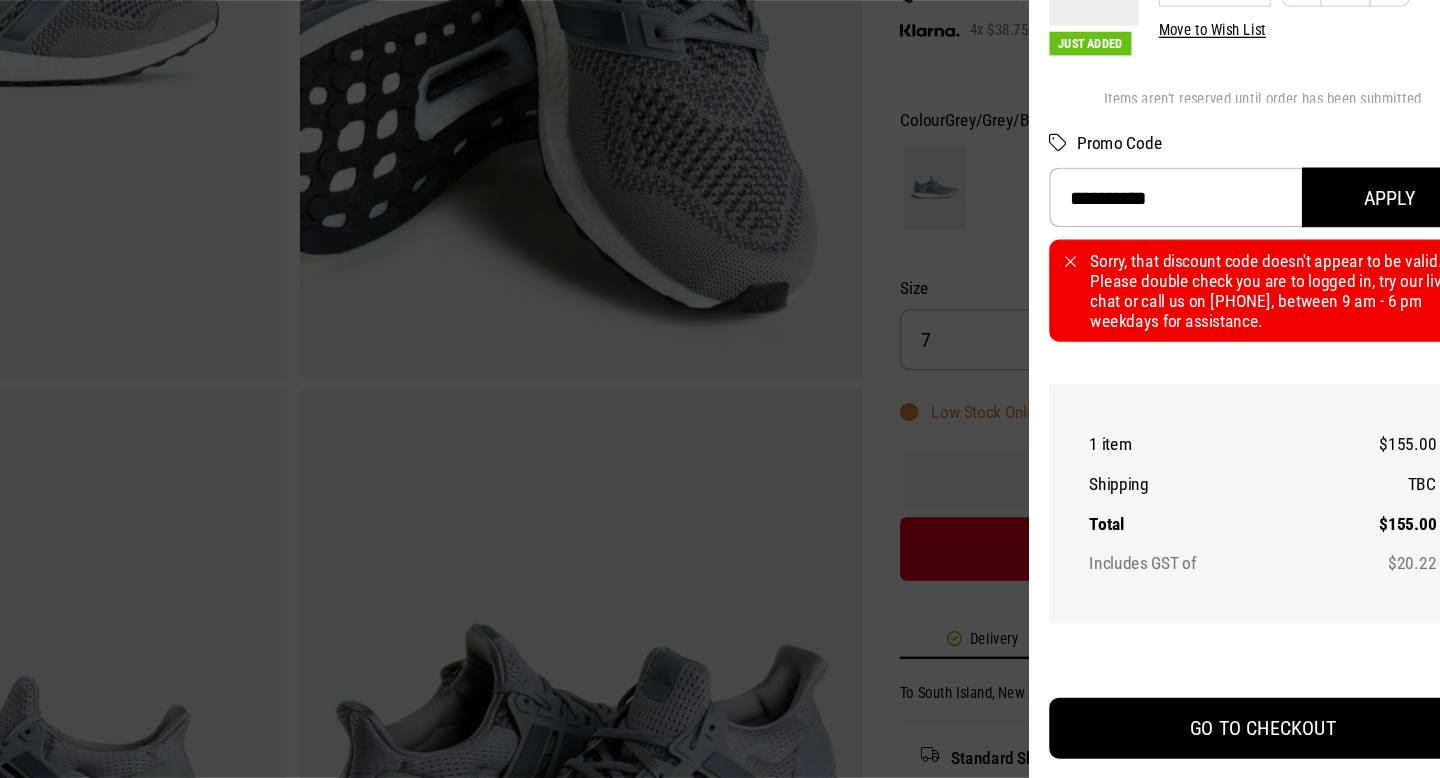 scroll, scrollTop: 353, scrollLeft: 0, axis: vertical 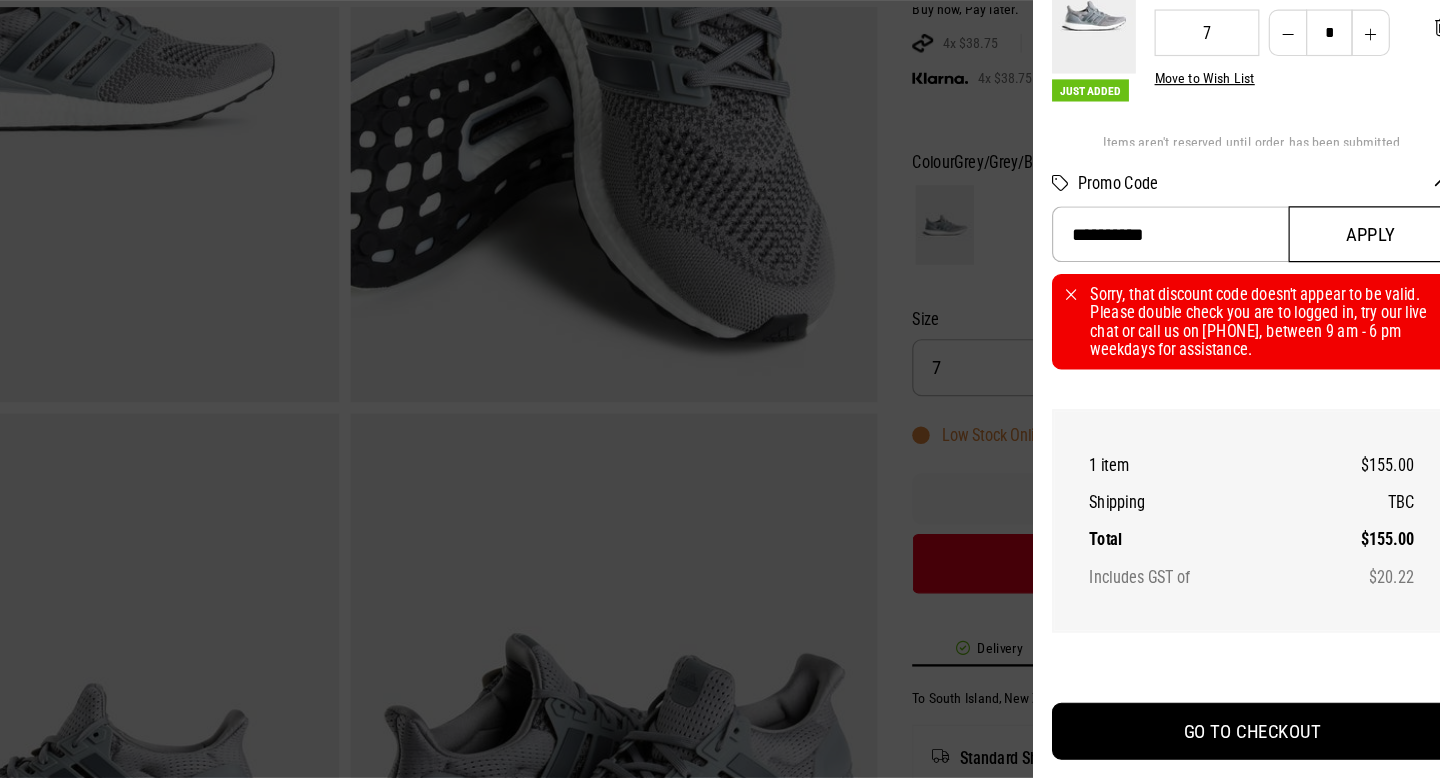 click on "Apply" at bounding box center [1354, 311] 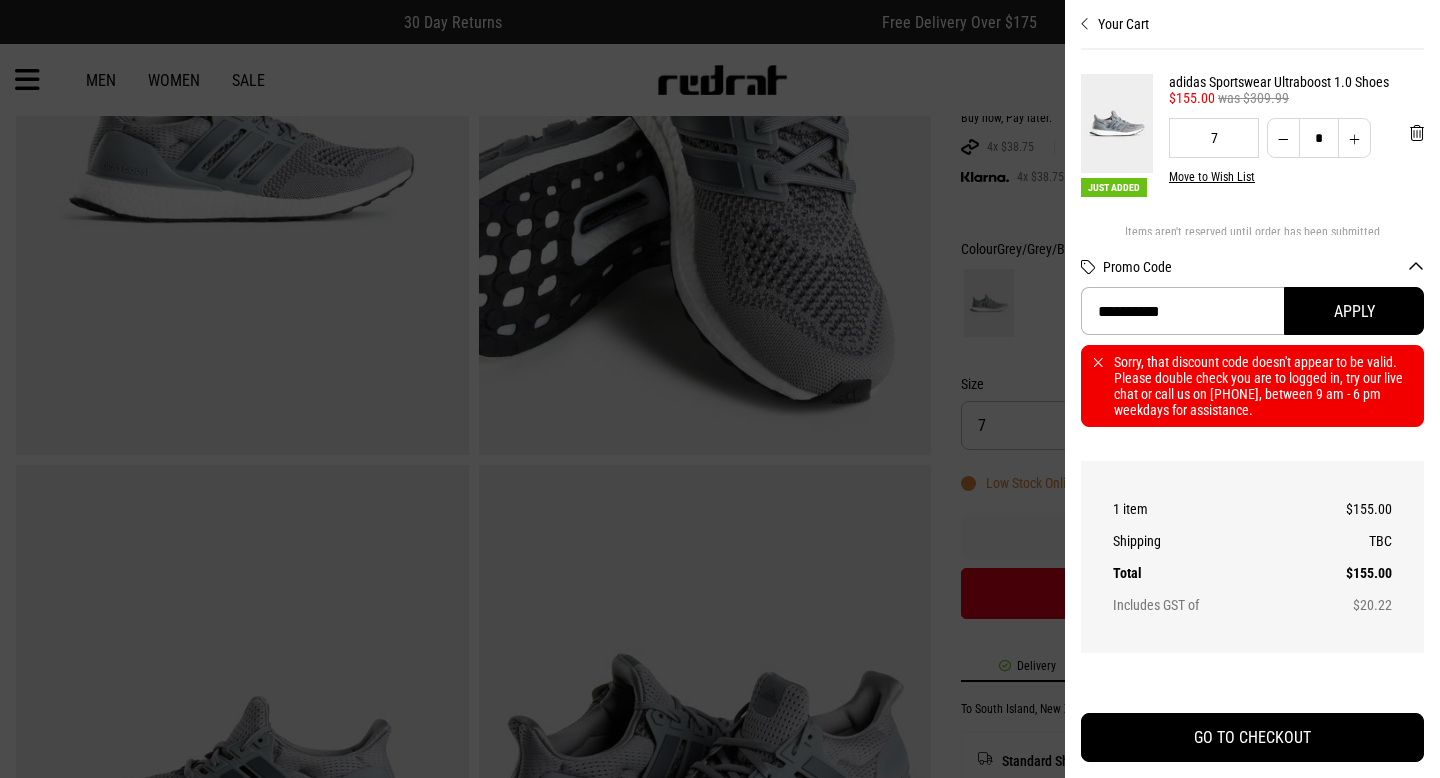scroll, scrollTop: 41, scrollLeft: 0, axis: vertical 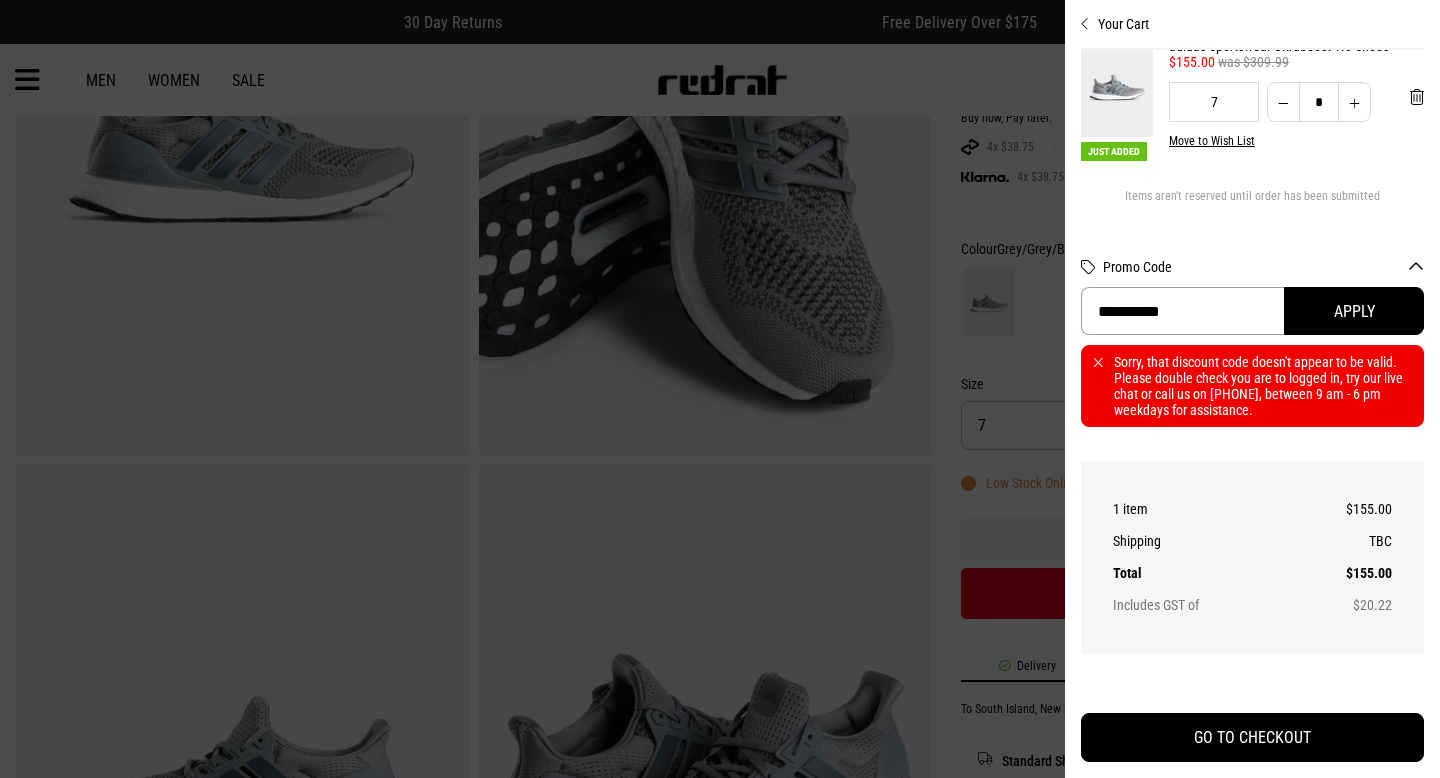 drag, startPoint x: 1185, startPoint y: 299, endPoint x: 948, endPoint y: 304, distance: 237.05273 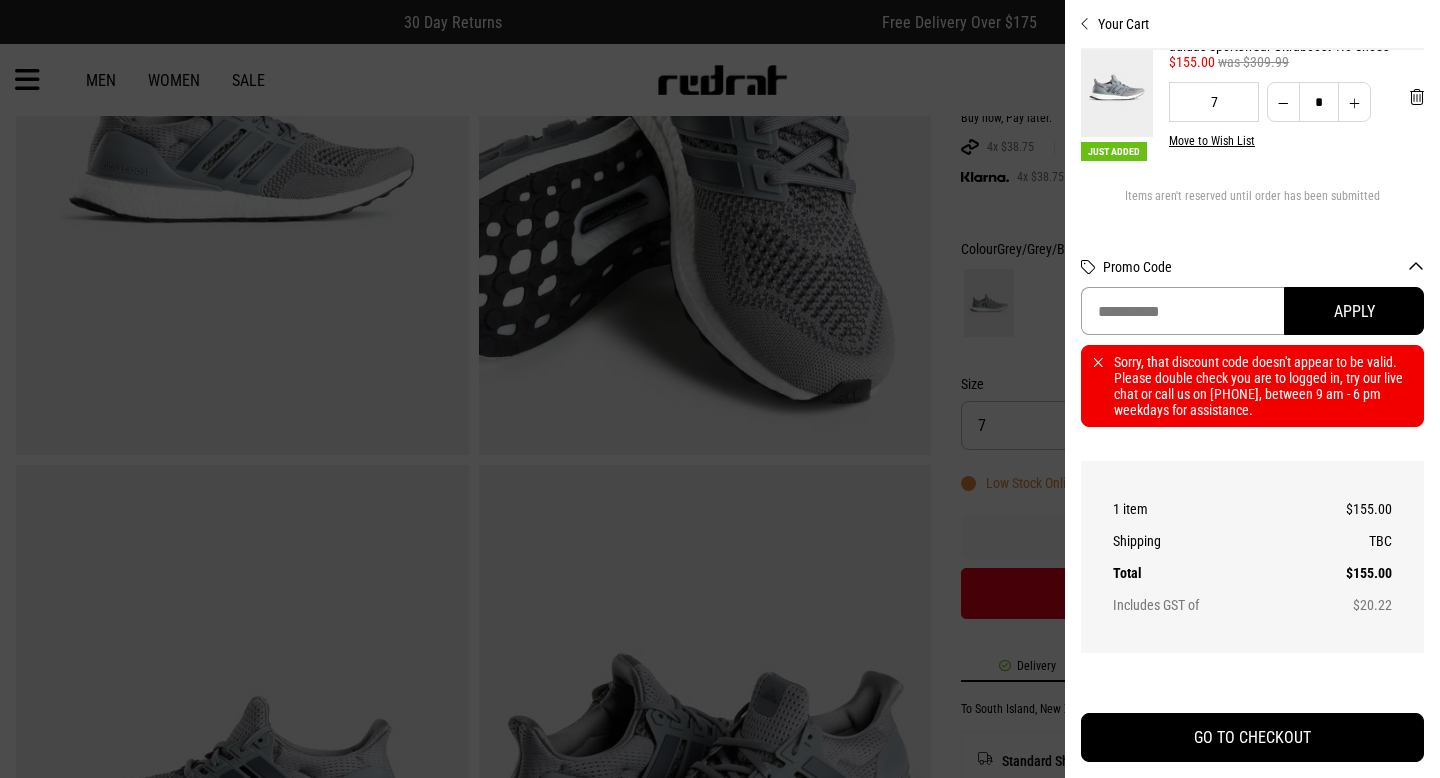 type 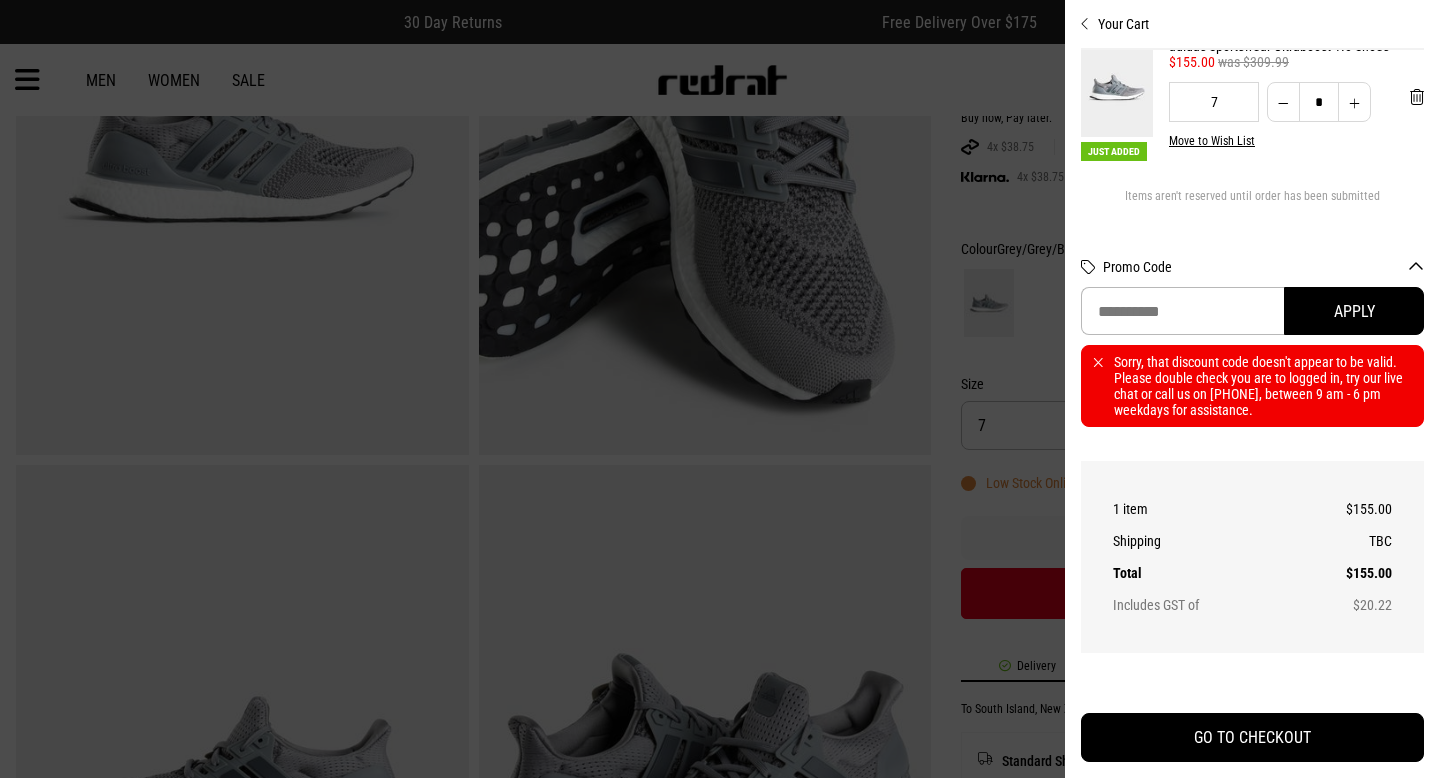 click at bounding box center (720, 389) 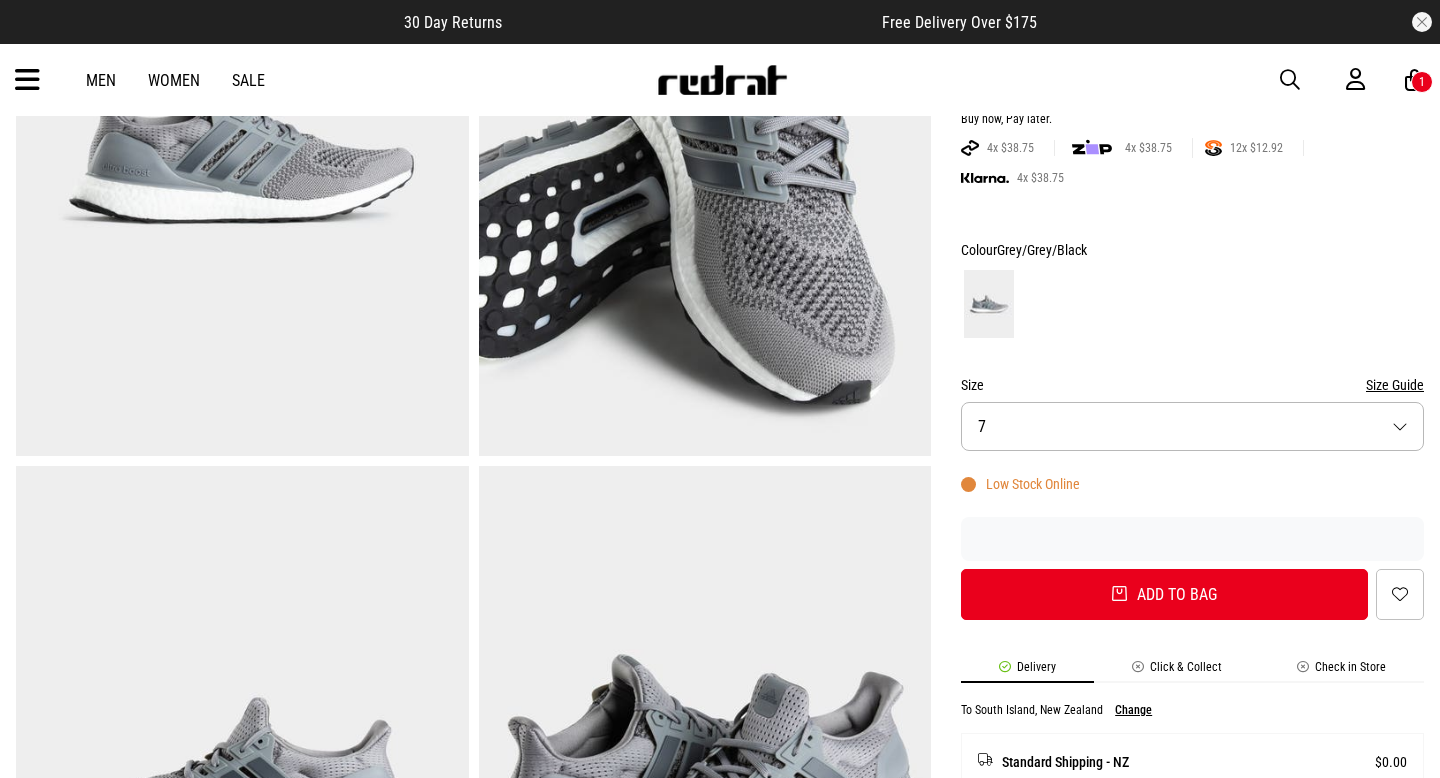 scroll, scrollTop: 409, scrollLeft: 0, axis: vertical 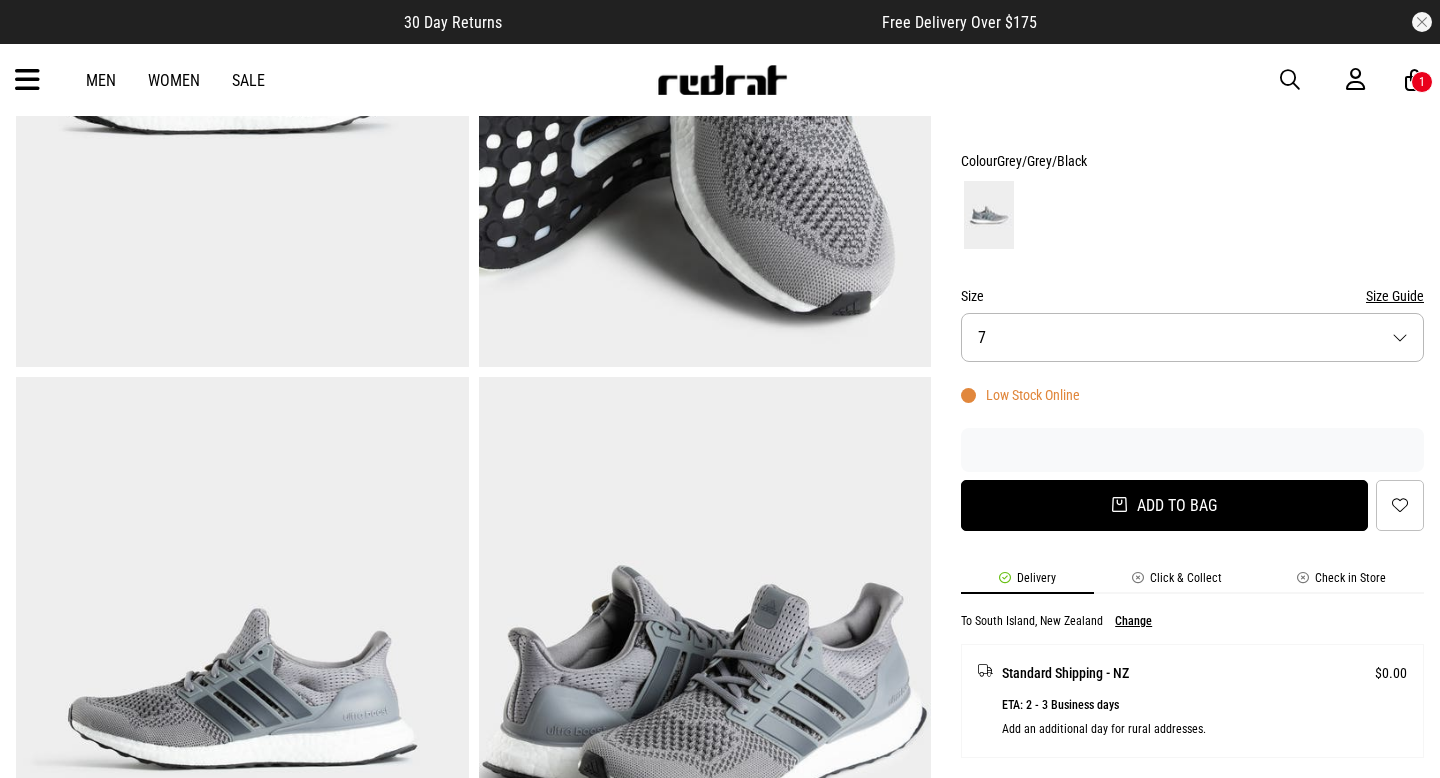 click on "Add to bag" at bounding box center (1164, 505) 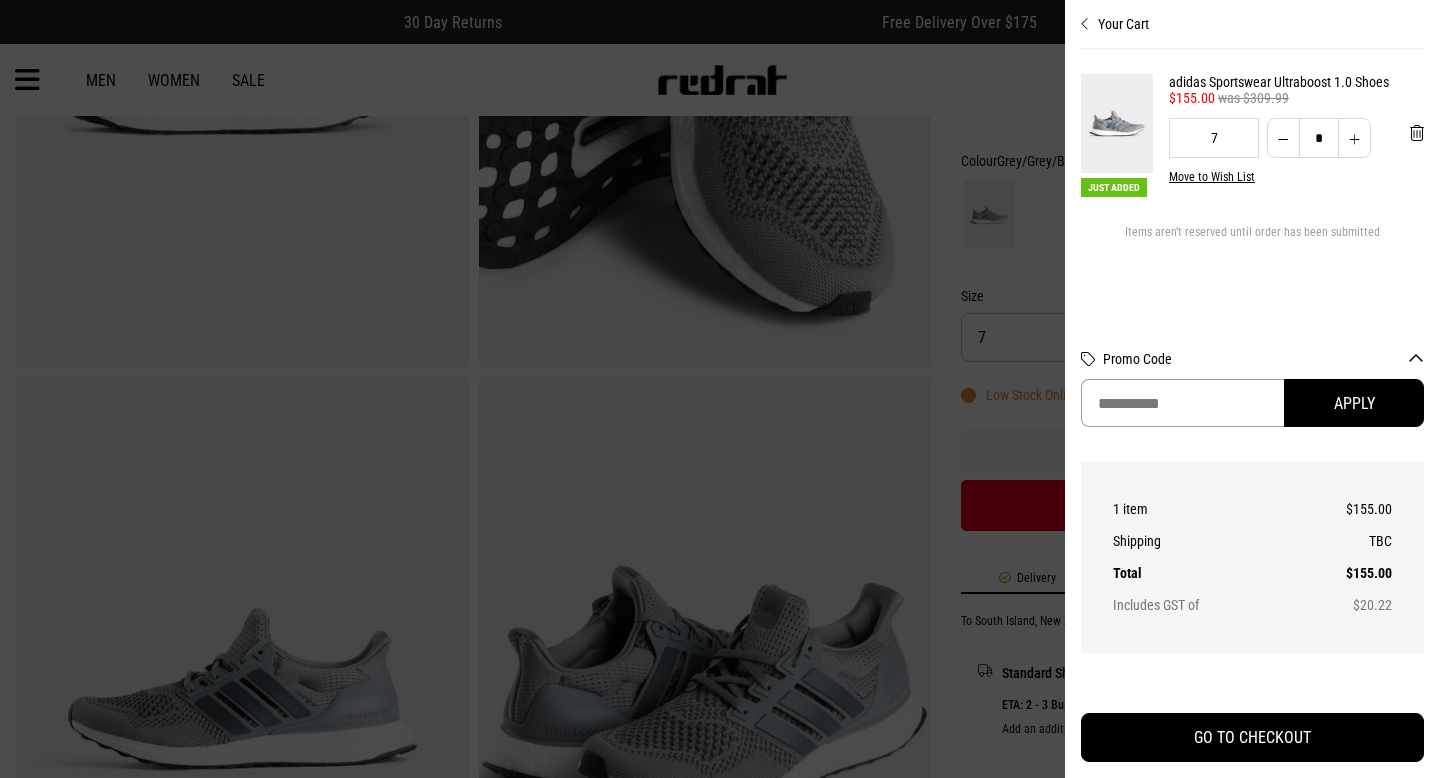 click at bounding box center (1182, 403) 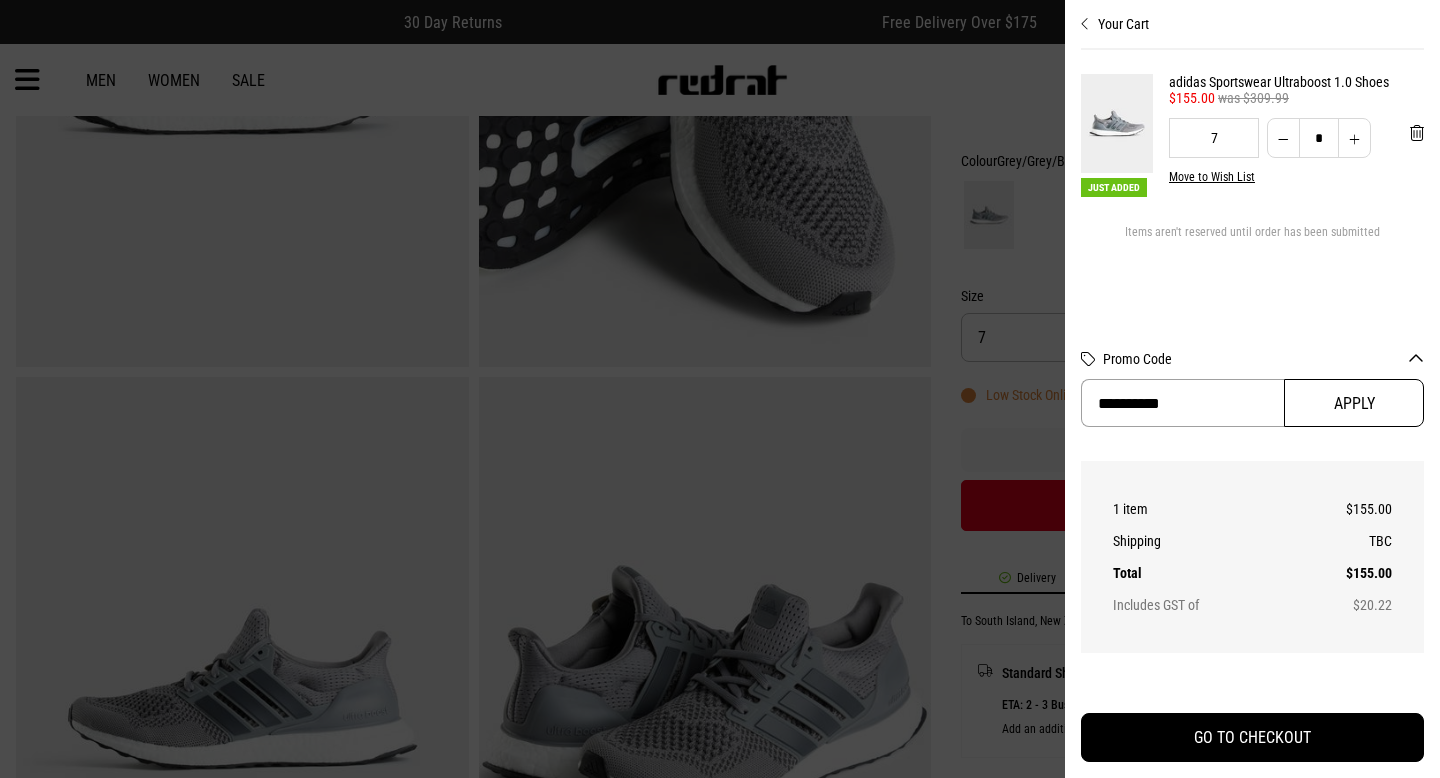 type on "**********" 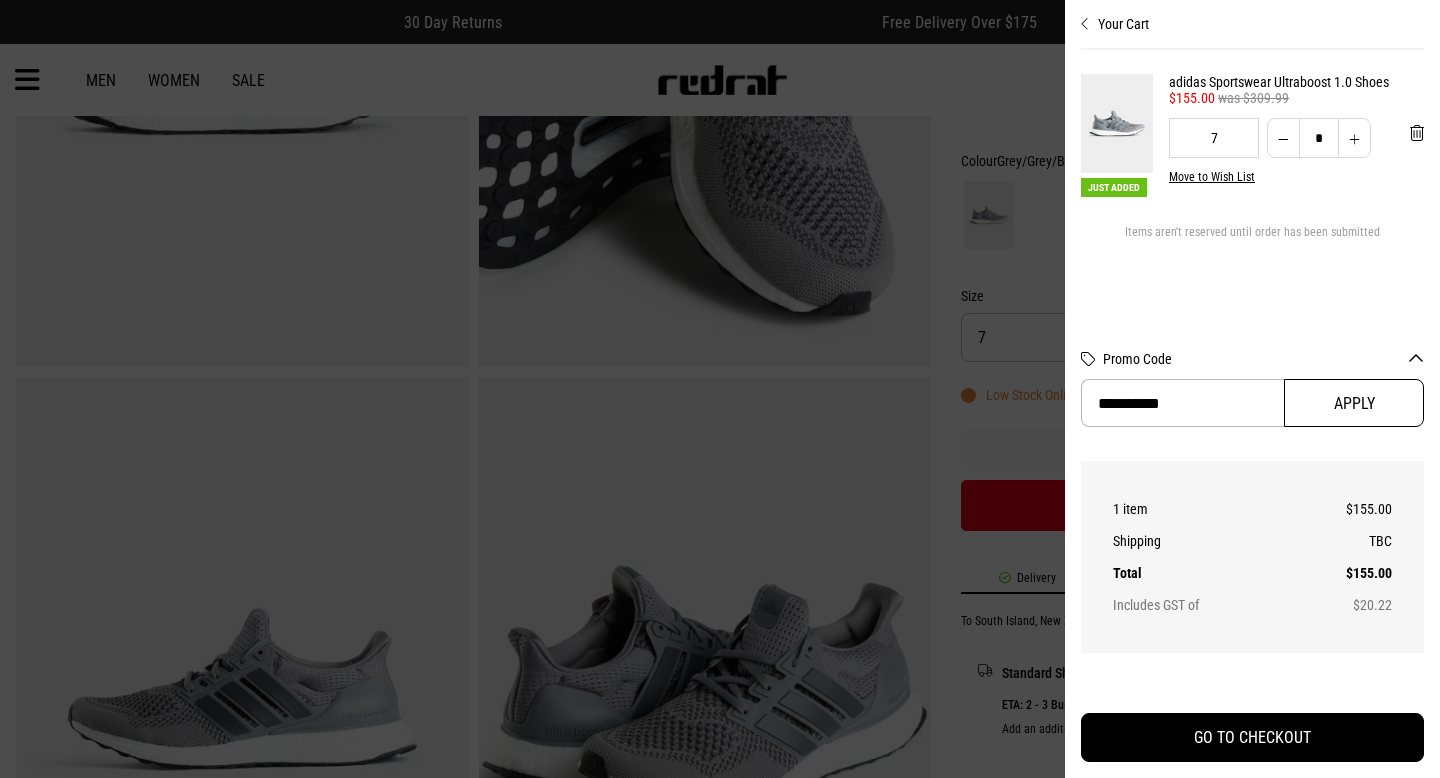 click on "Apply" at bounding box center (1354, 403) 